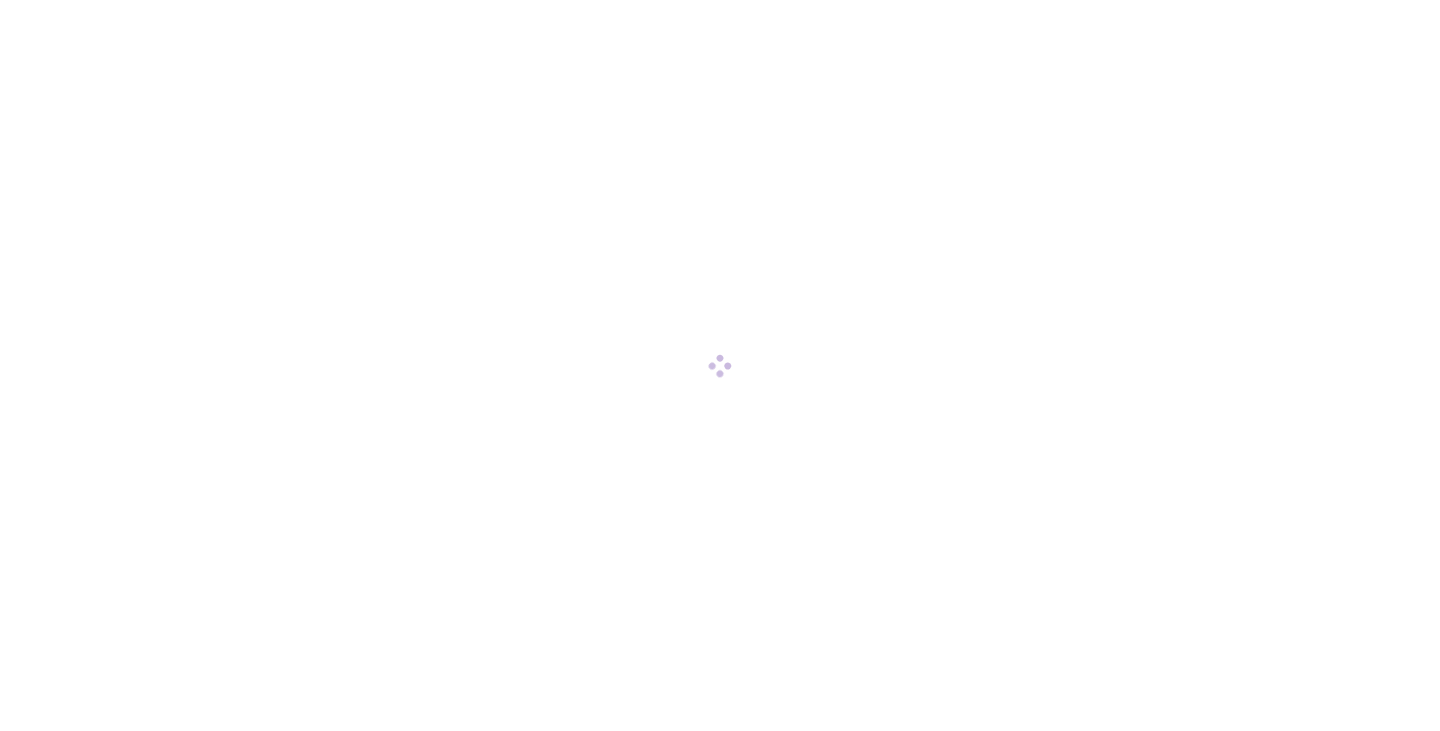 scroll, scrollTop: 0, scrollLeft: 0, axis: both 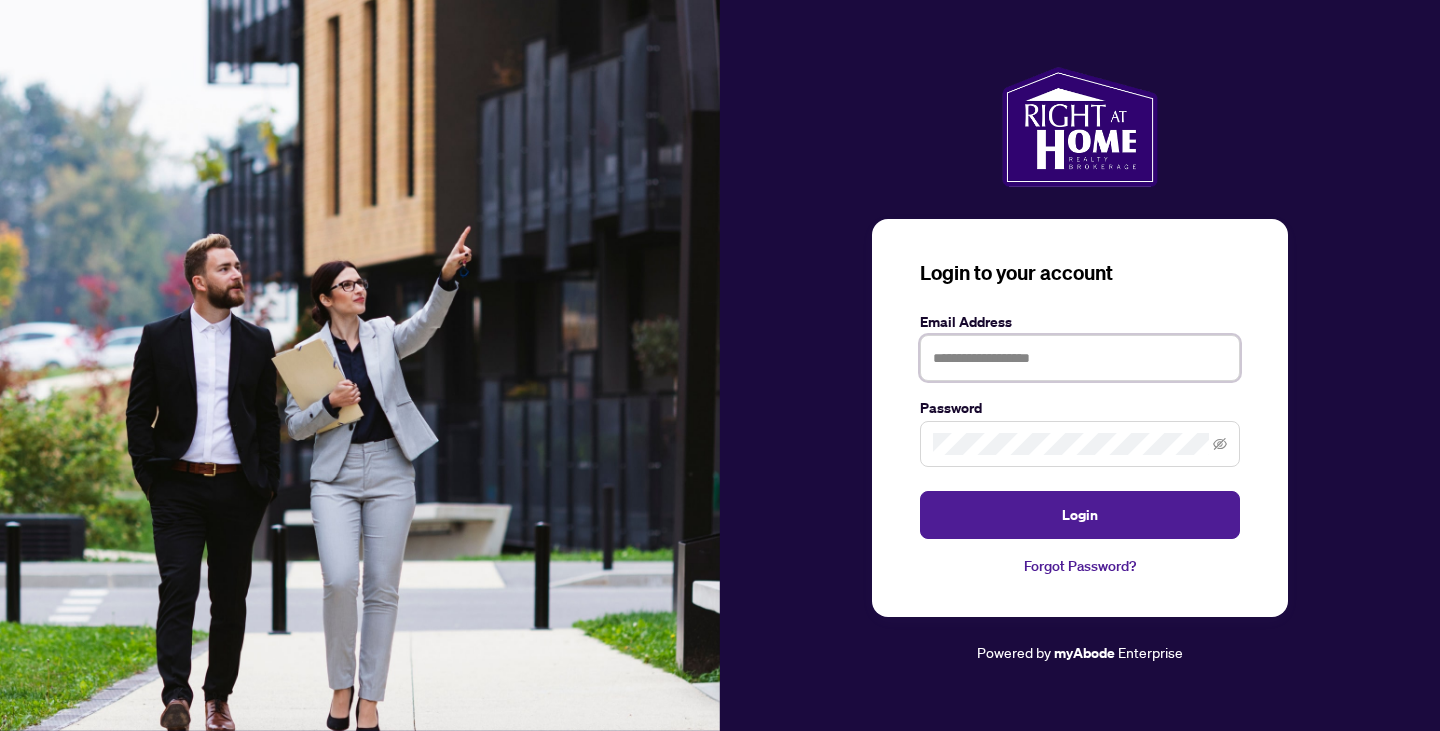 click at bounding box center (1080, 358) 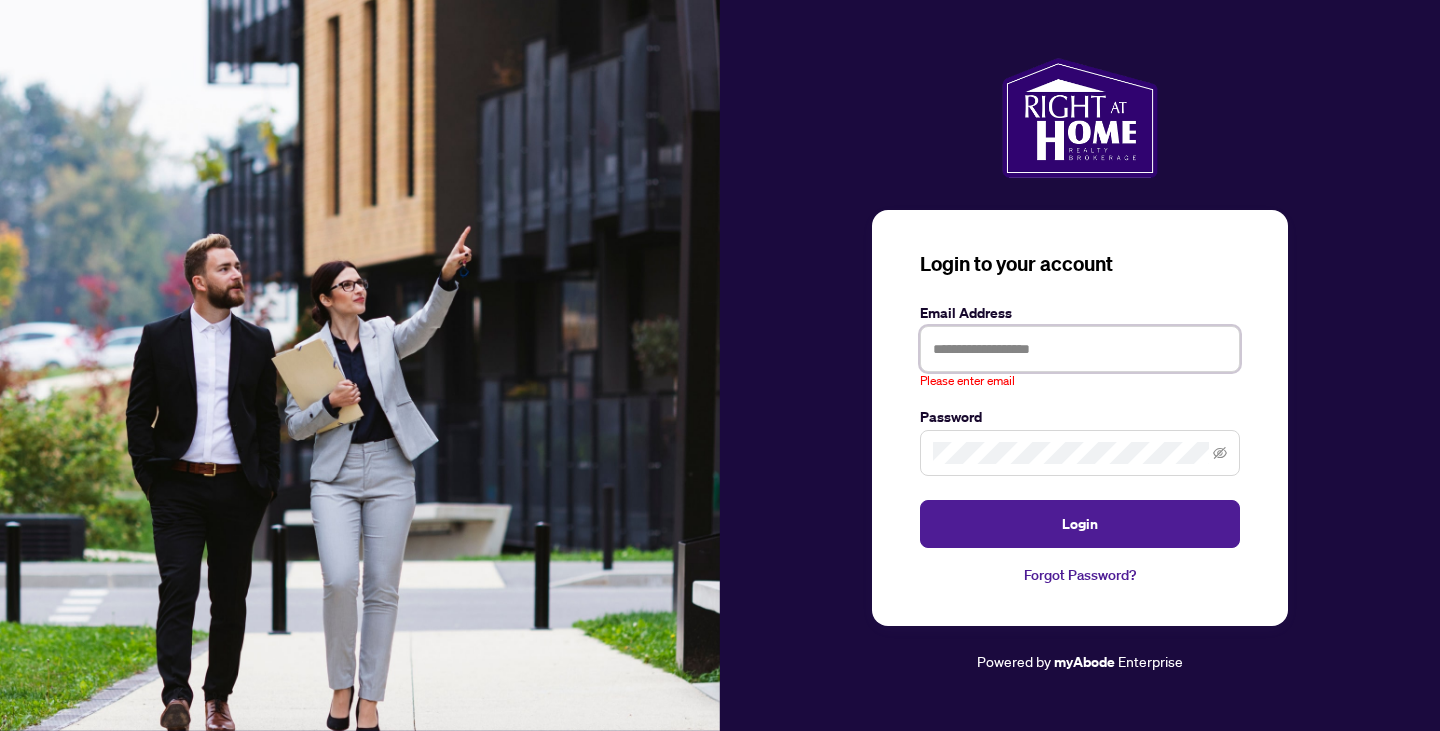 type on "**********" 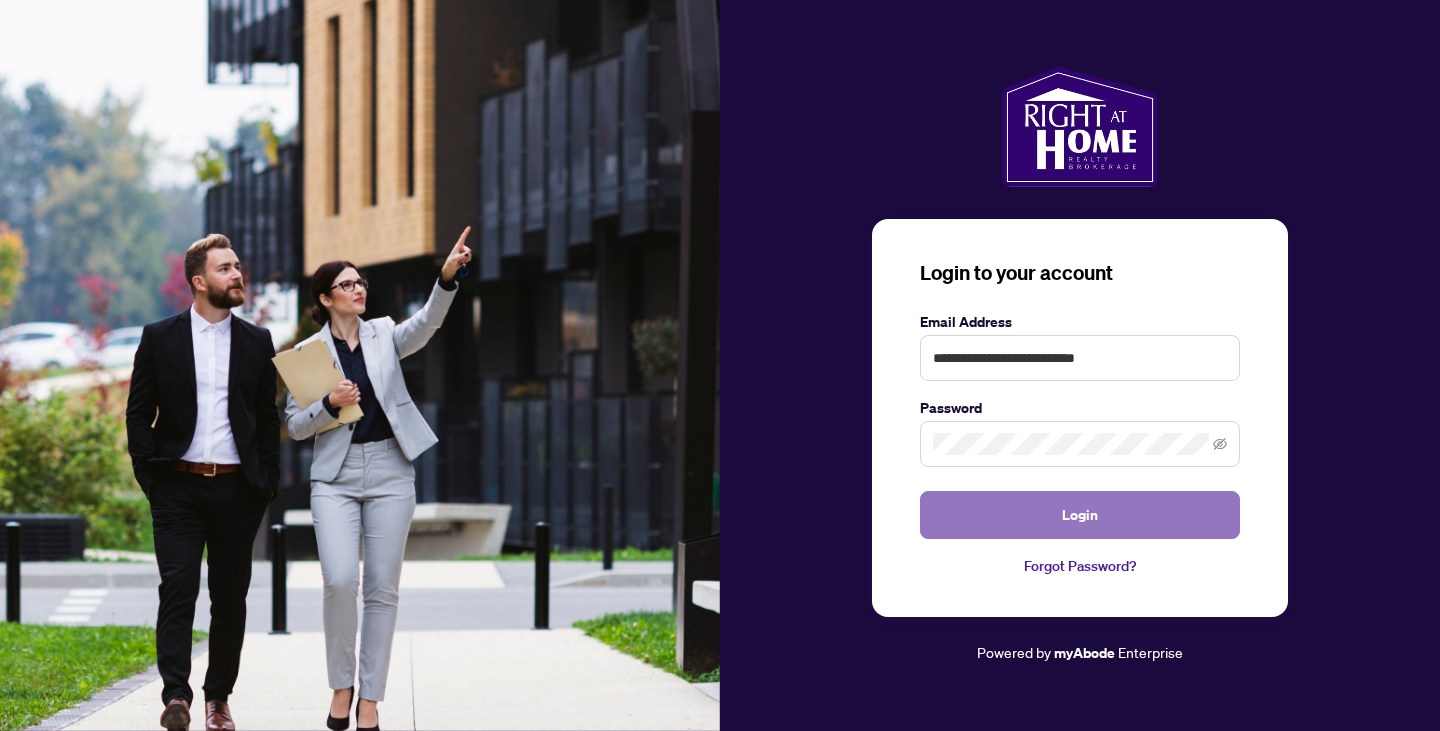 click on "Login" at bounding box center (1080, 515) 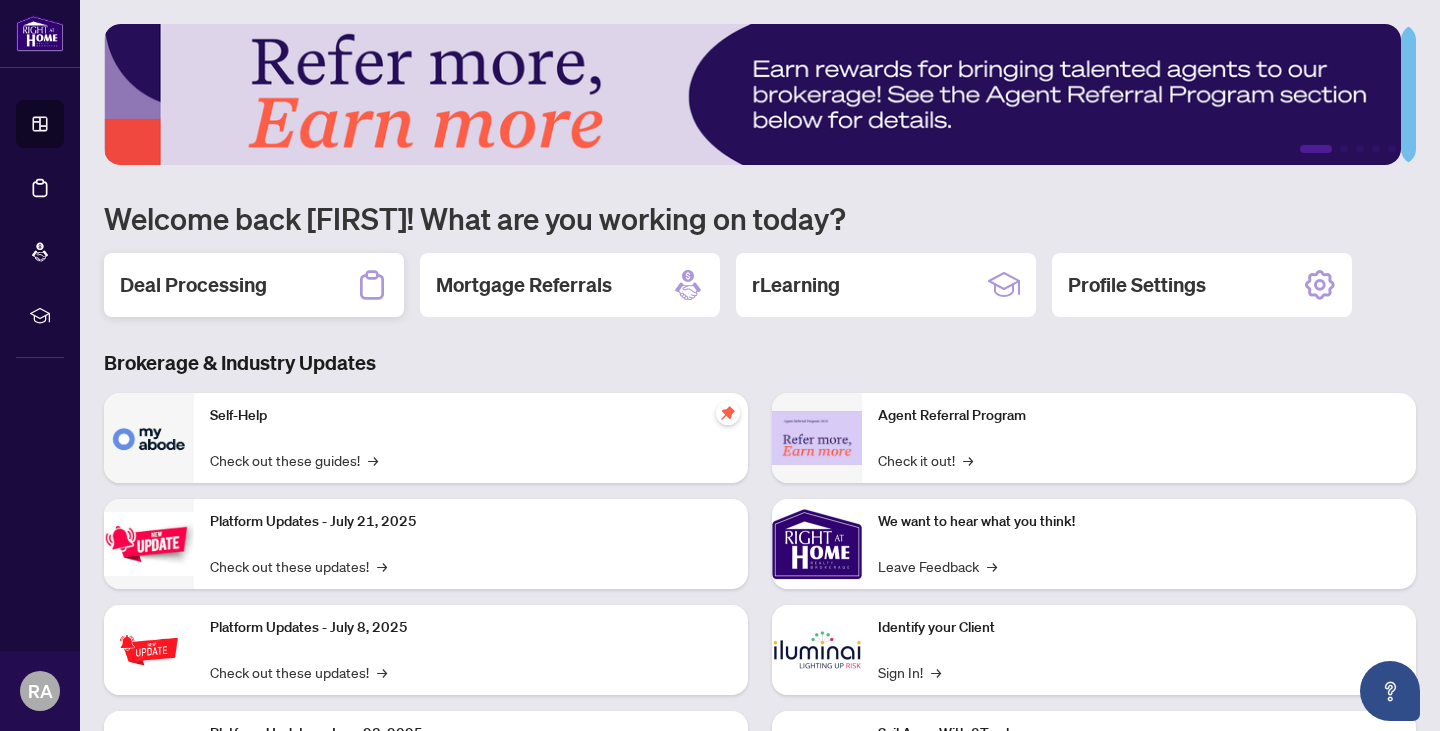 click on "Deal Processing" at bounding box center [193, 285] 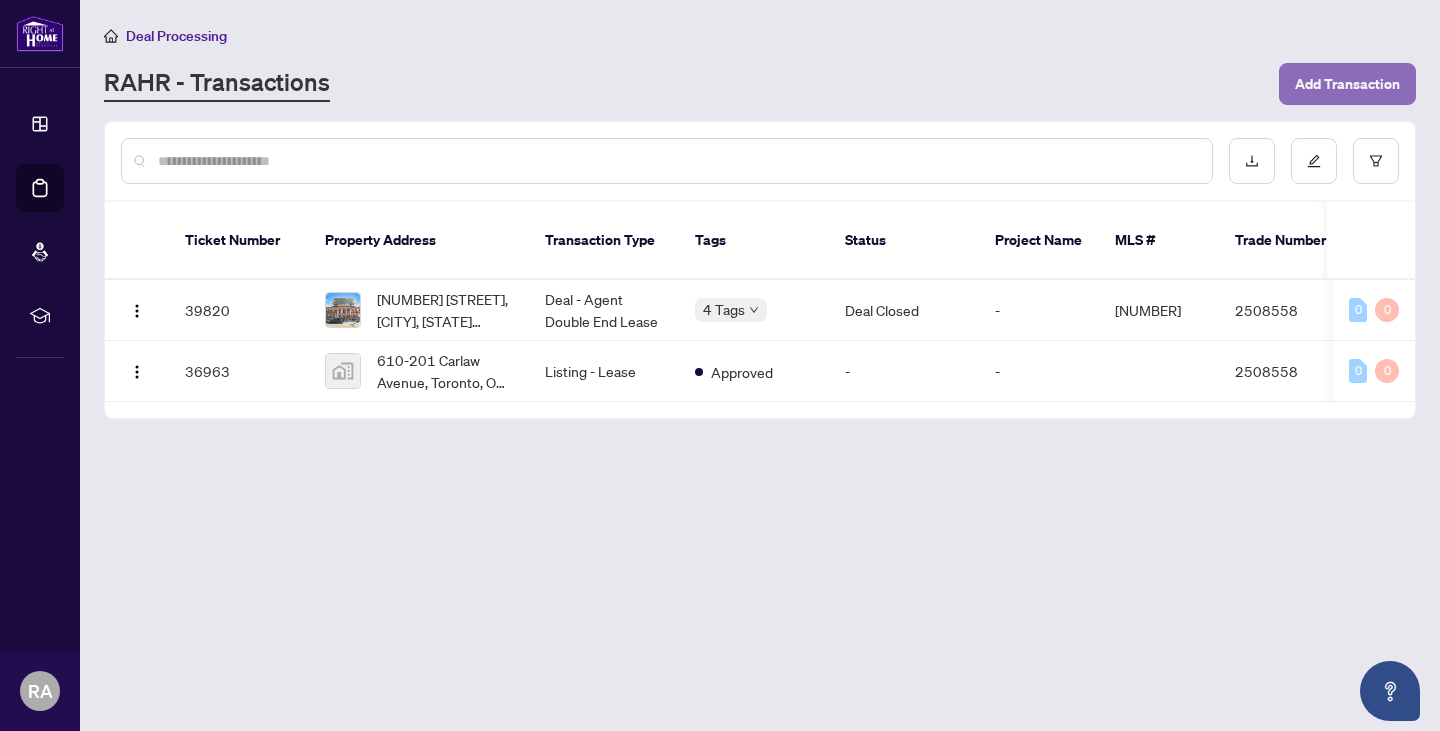 click on "Add Transaction" at bounding box center [1347, 84] 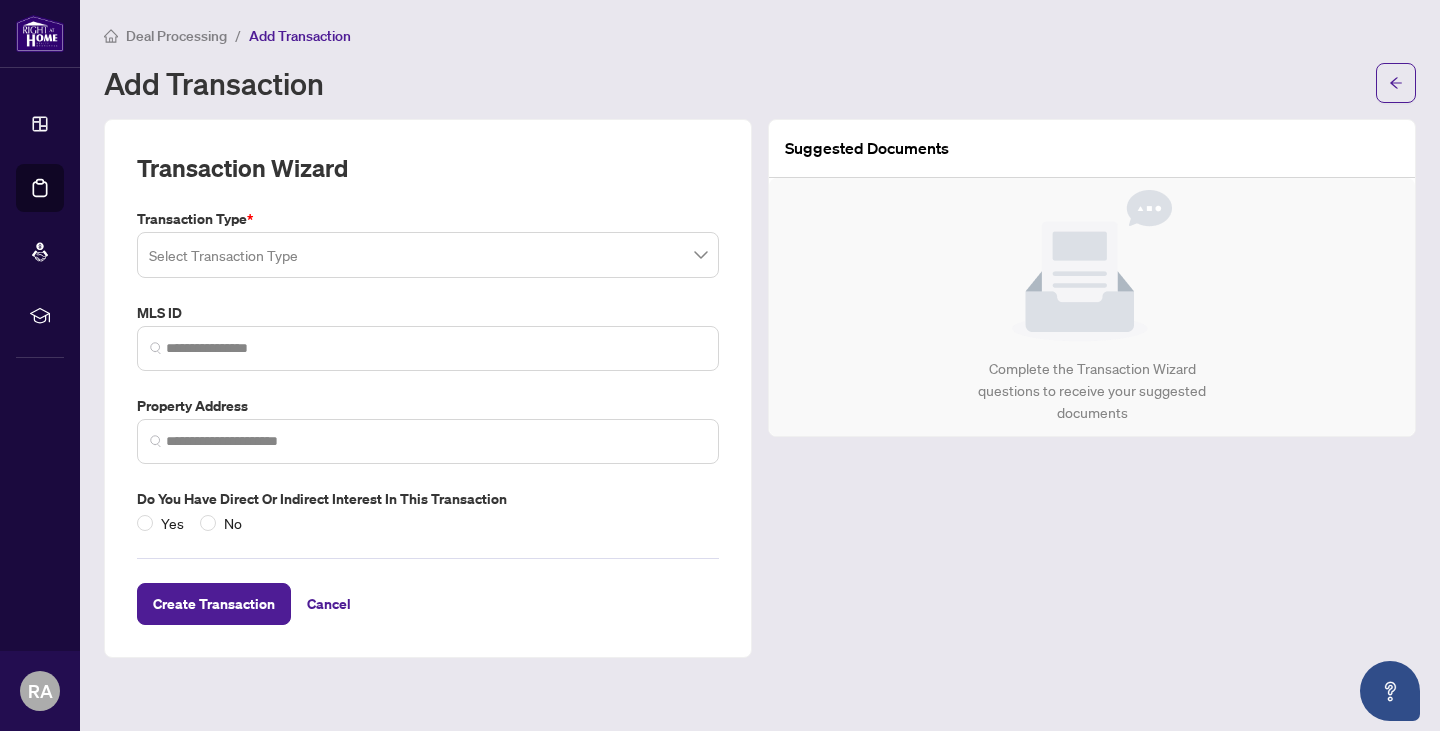 click at bounding box center (428, 255) 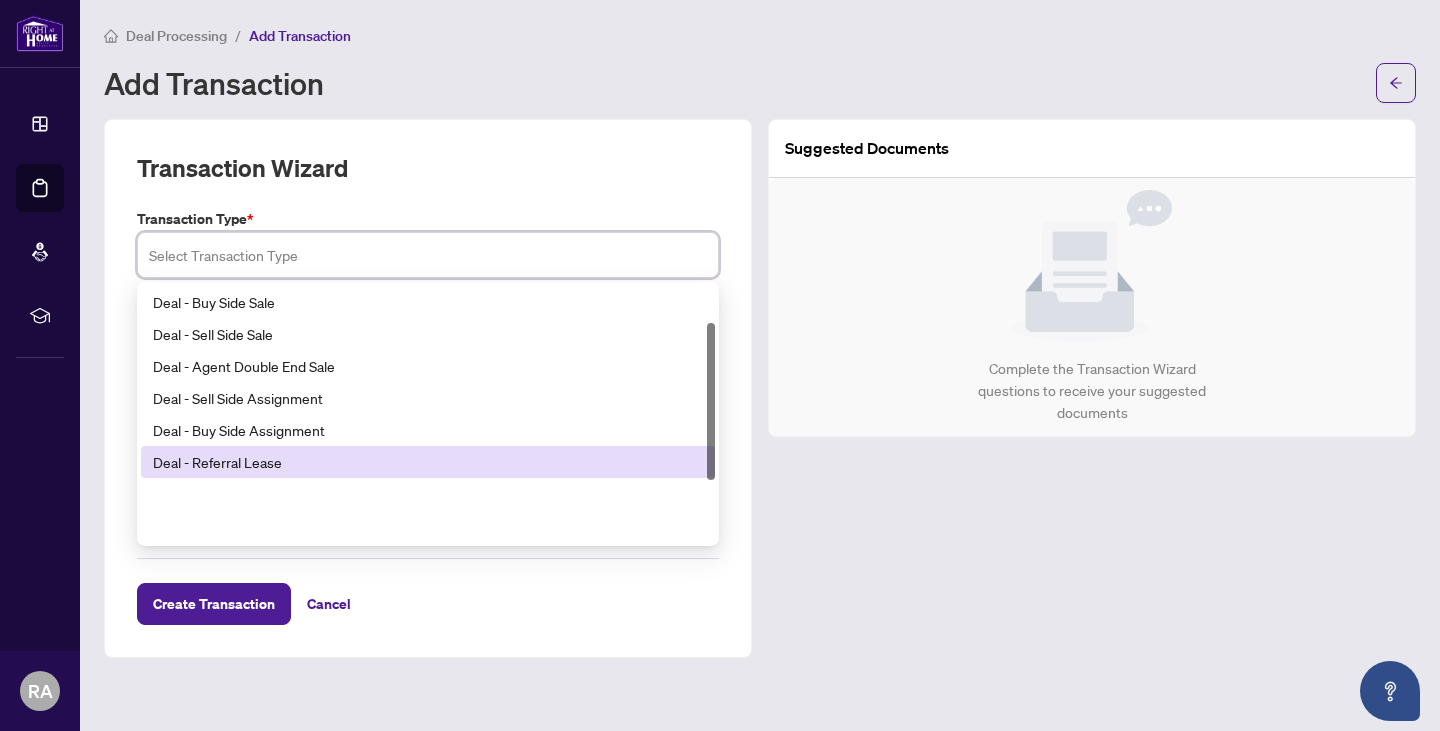 scroll, scrollTop: 0, scrollLeft: 0, axis: both 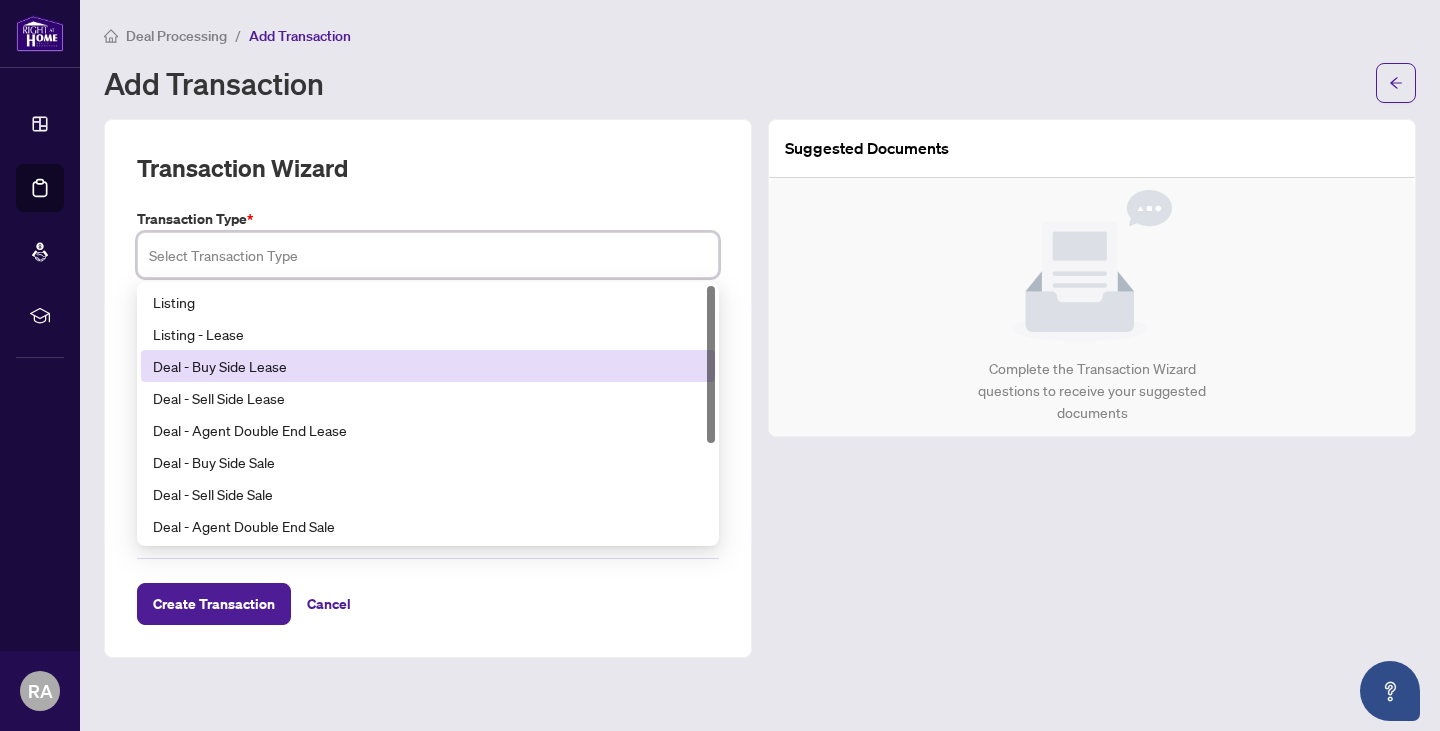 click on "Deal - Buy Side Lease" at bounding box center [428, 366] 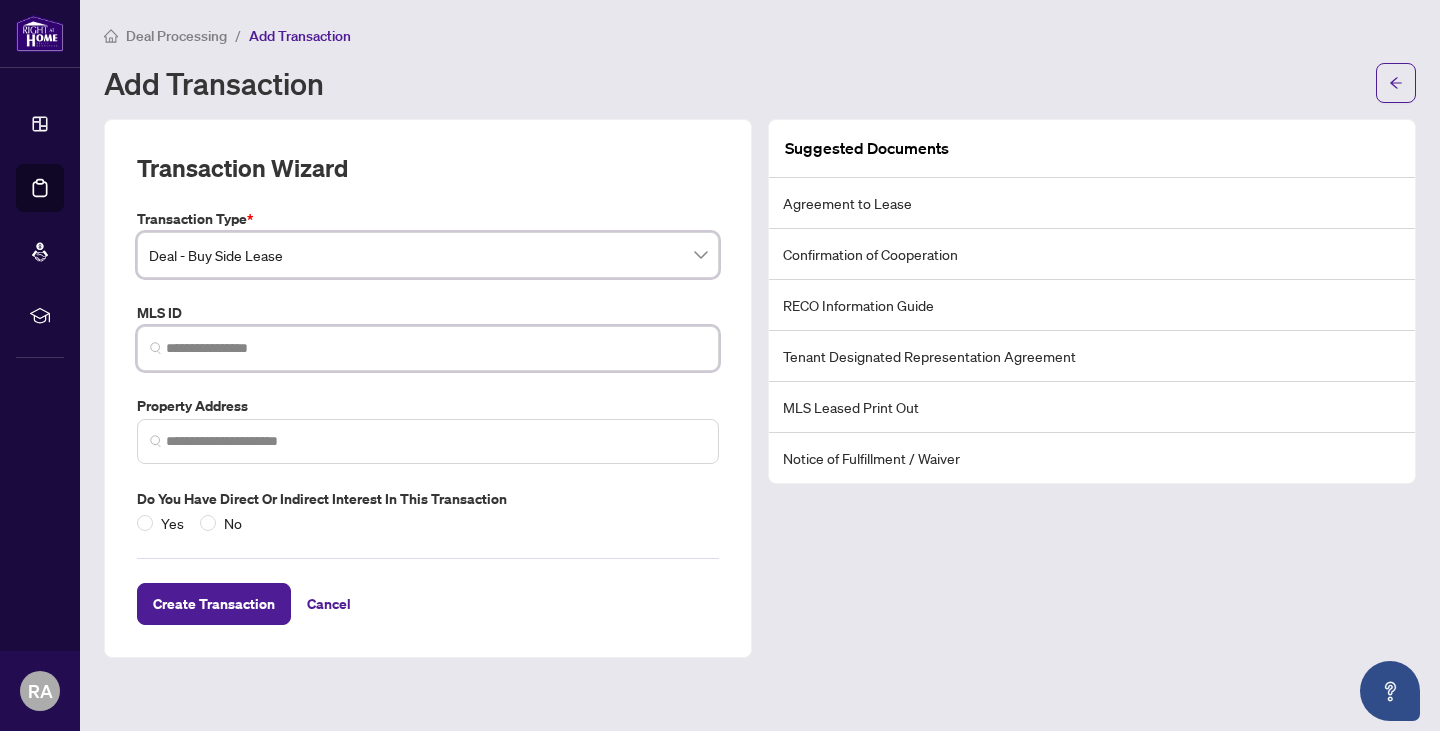 click at bounding box center (436, 348) 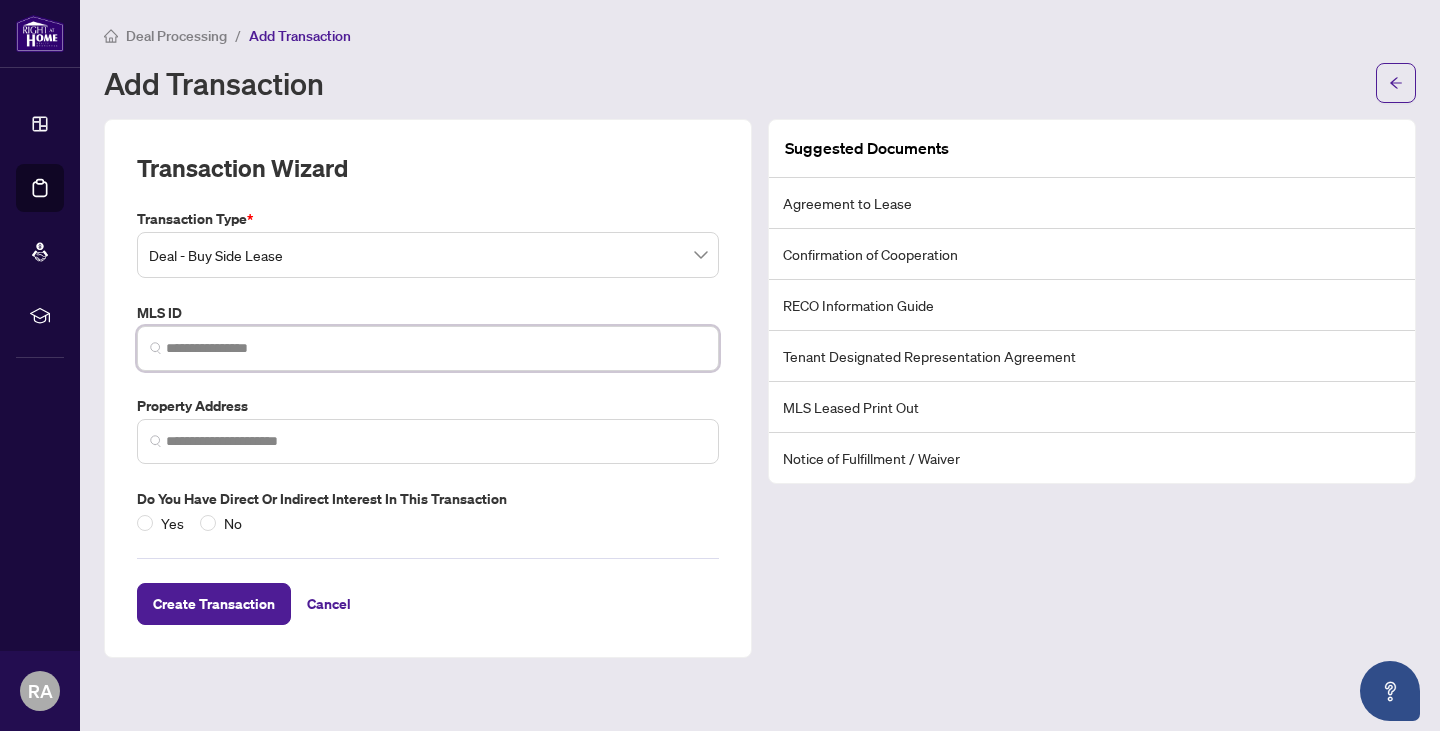 paste on "*********" 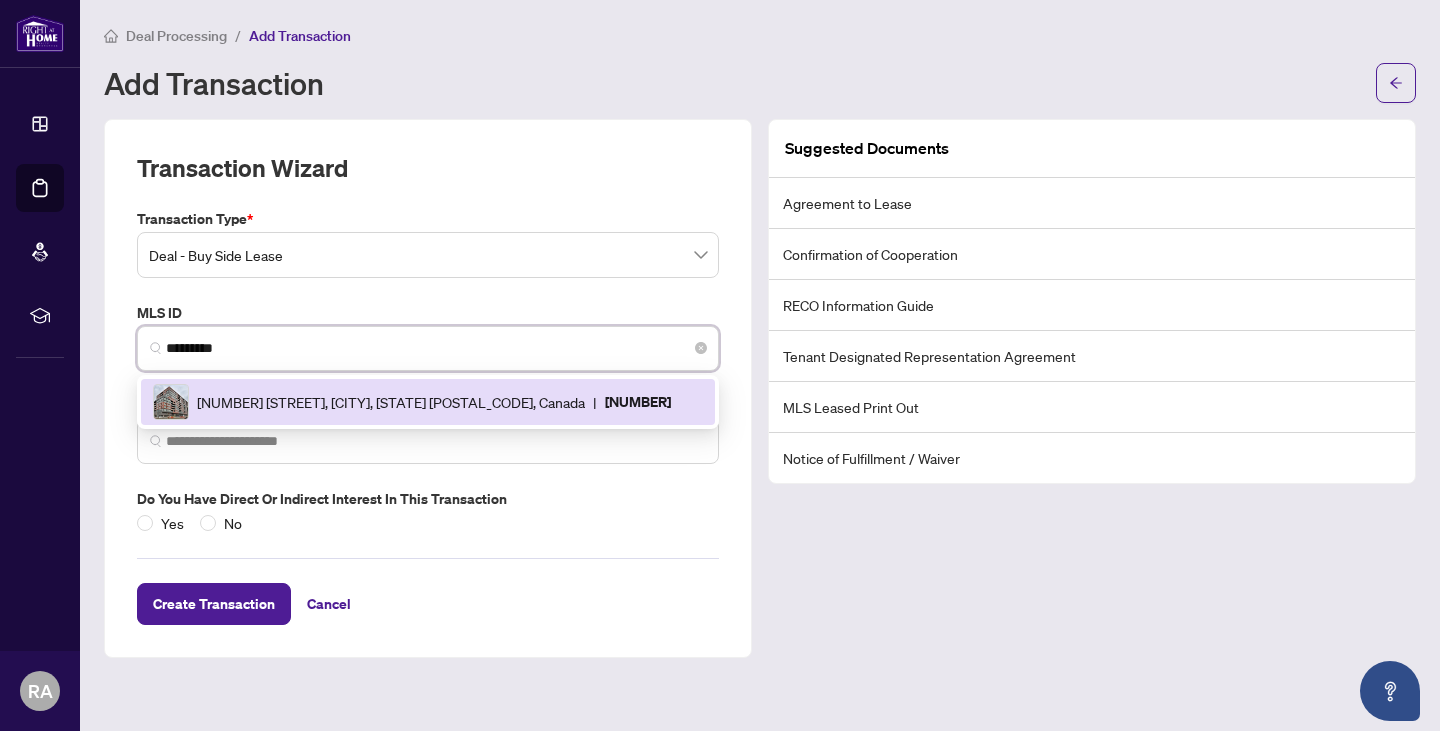 click on "[NUMBER] [STREET], [CITY], [STATE] [POSTAL_CODE], Canada | [NUMBER]" at bounding box center [428, 402] 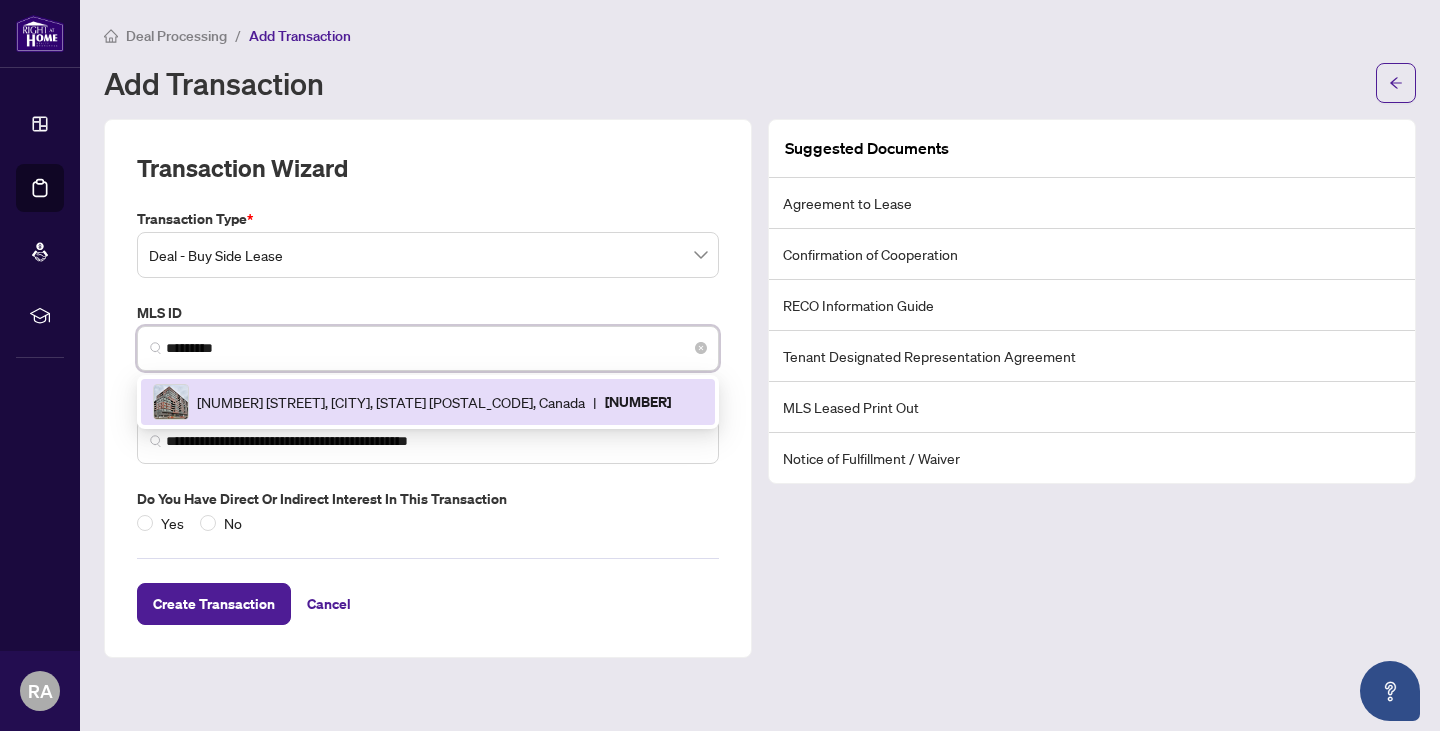 type on "**********" 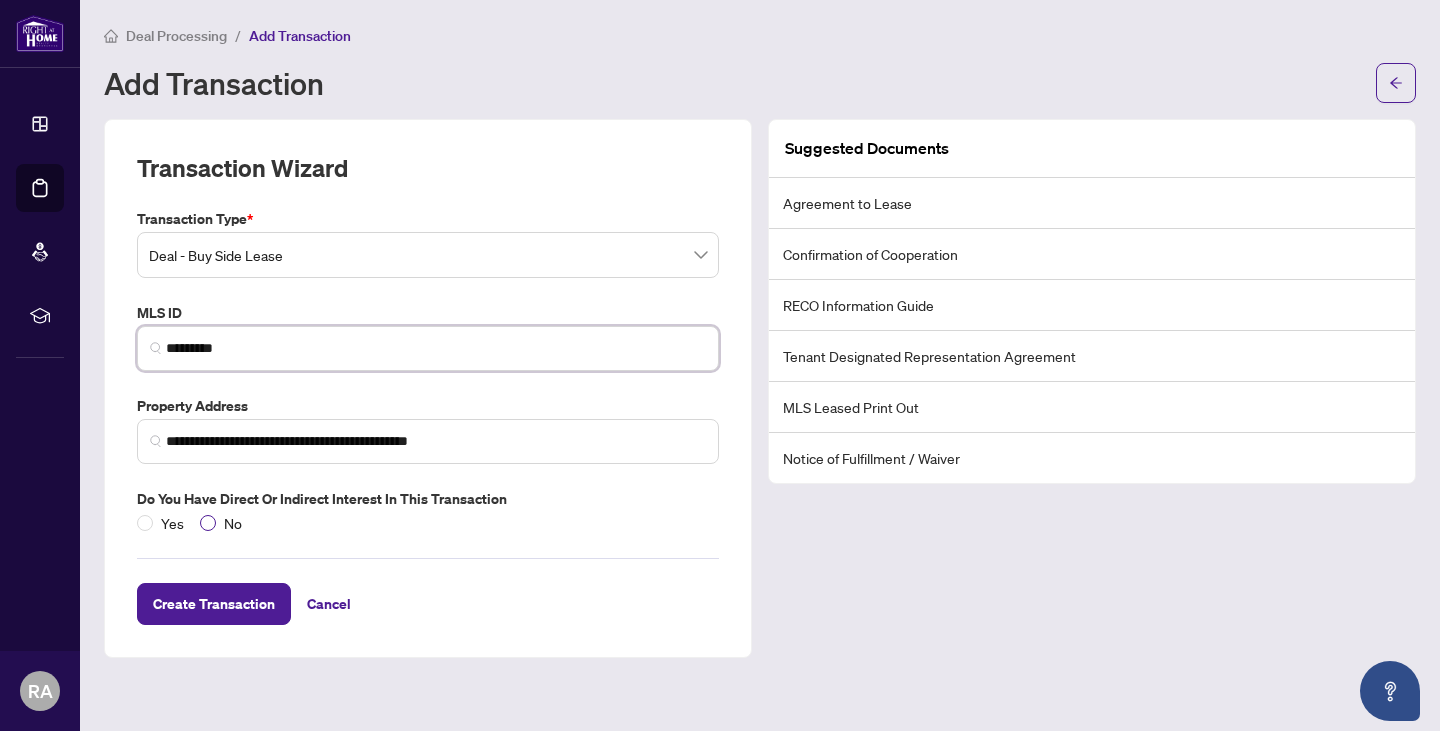 type on "*********" 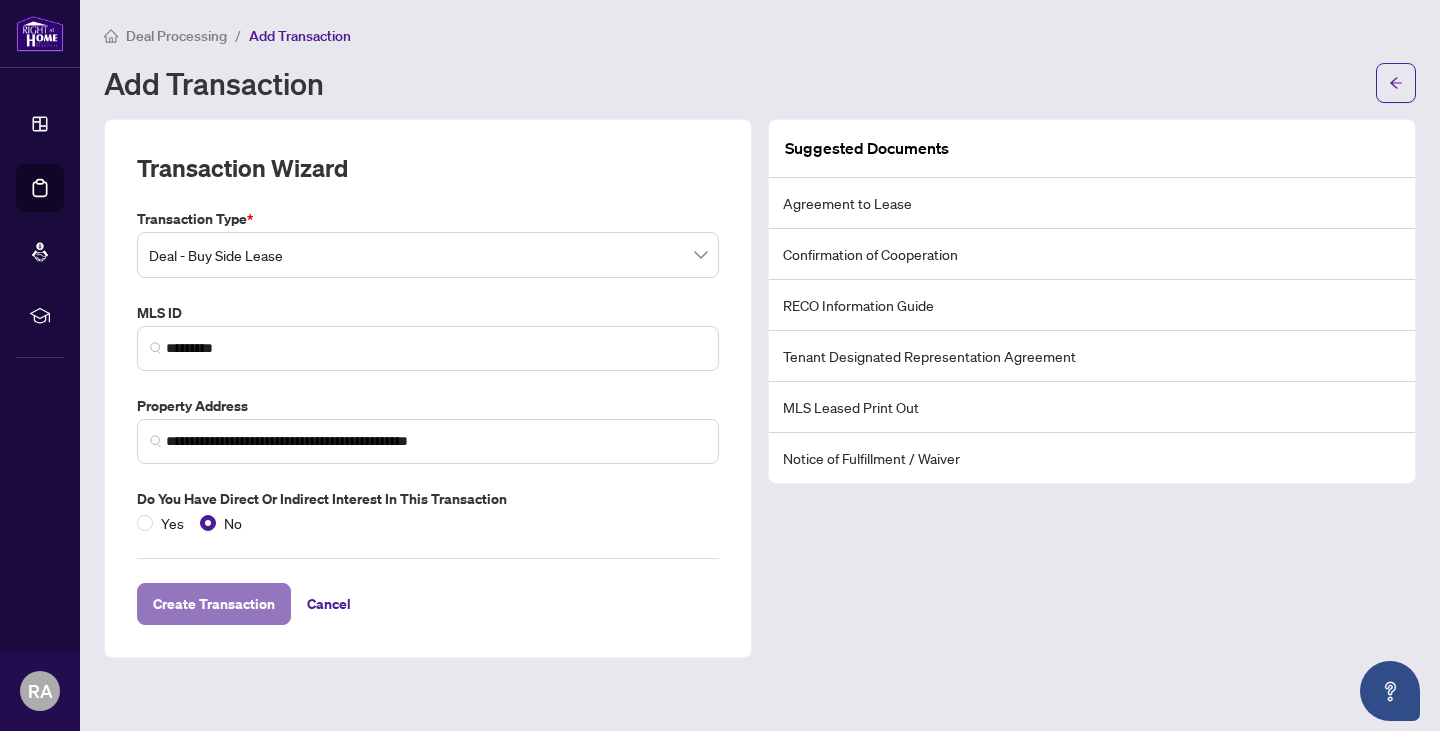 click on "Create Transaction" at bounding box center (214, 604) 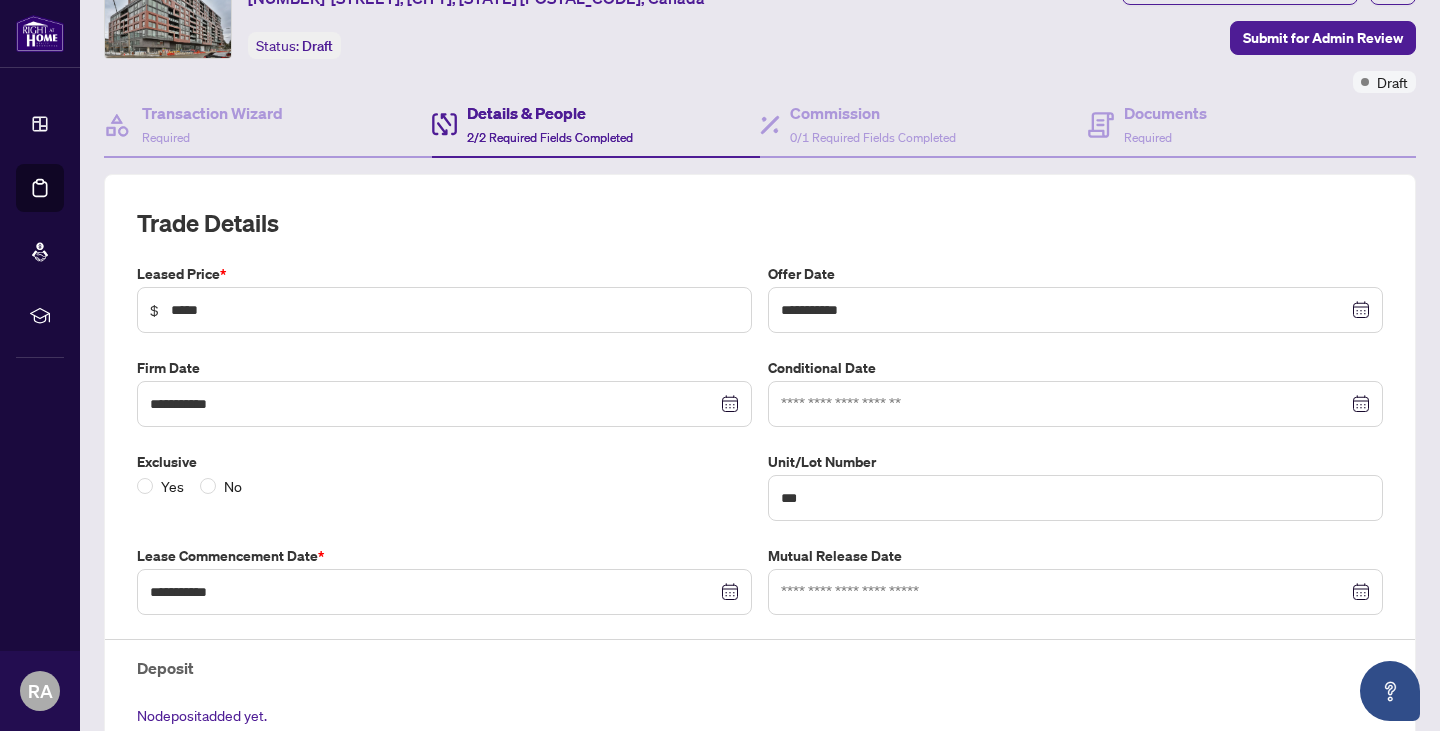 scroll, scrollTop: 200, scrollLeft: 0, axis: vertical 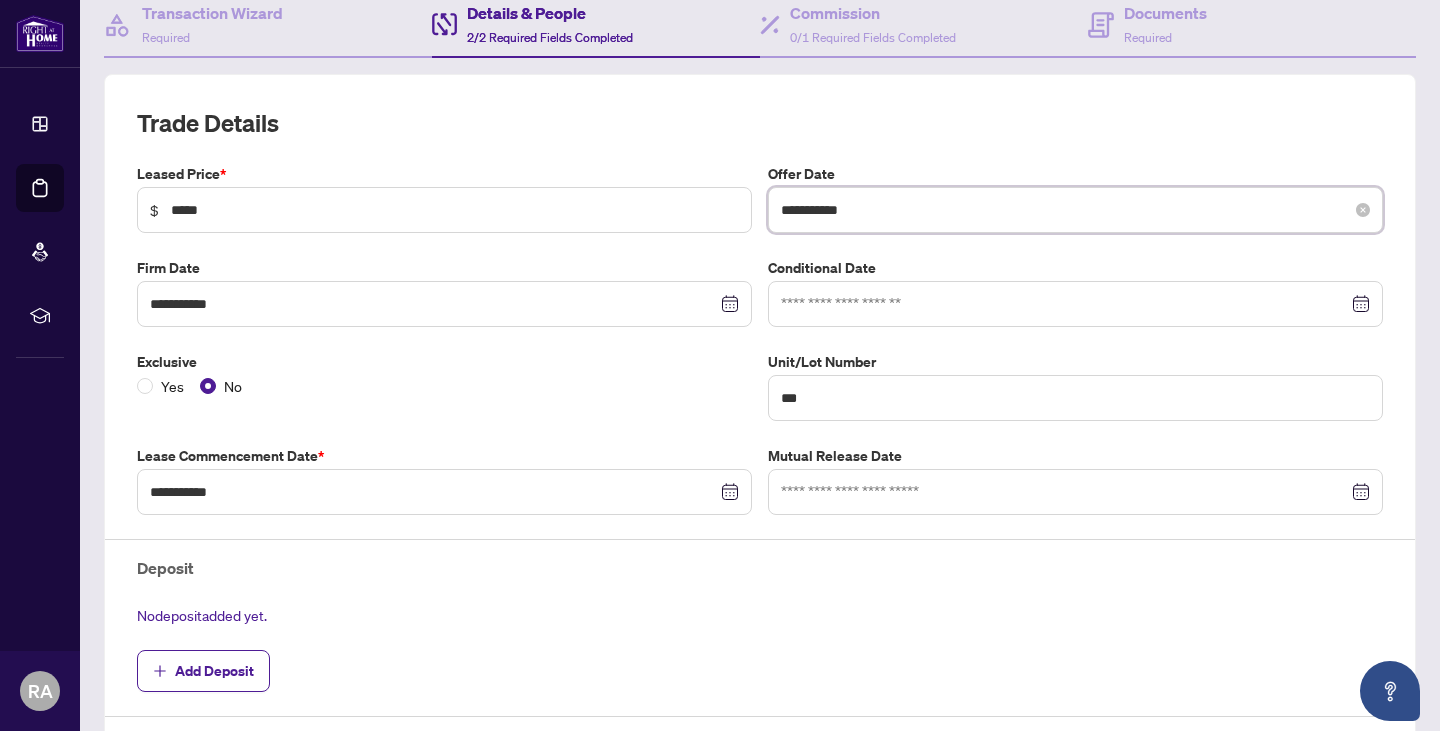 click on "**********" at bounding box center [1064, 210] 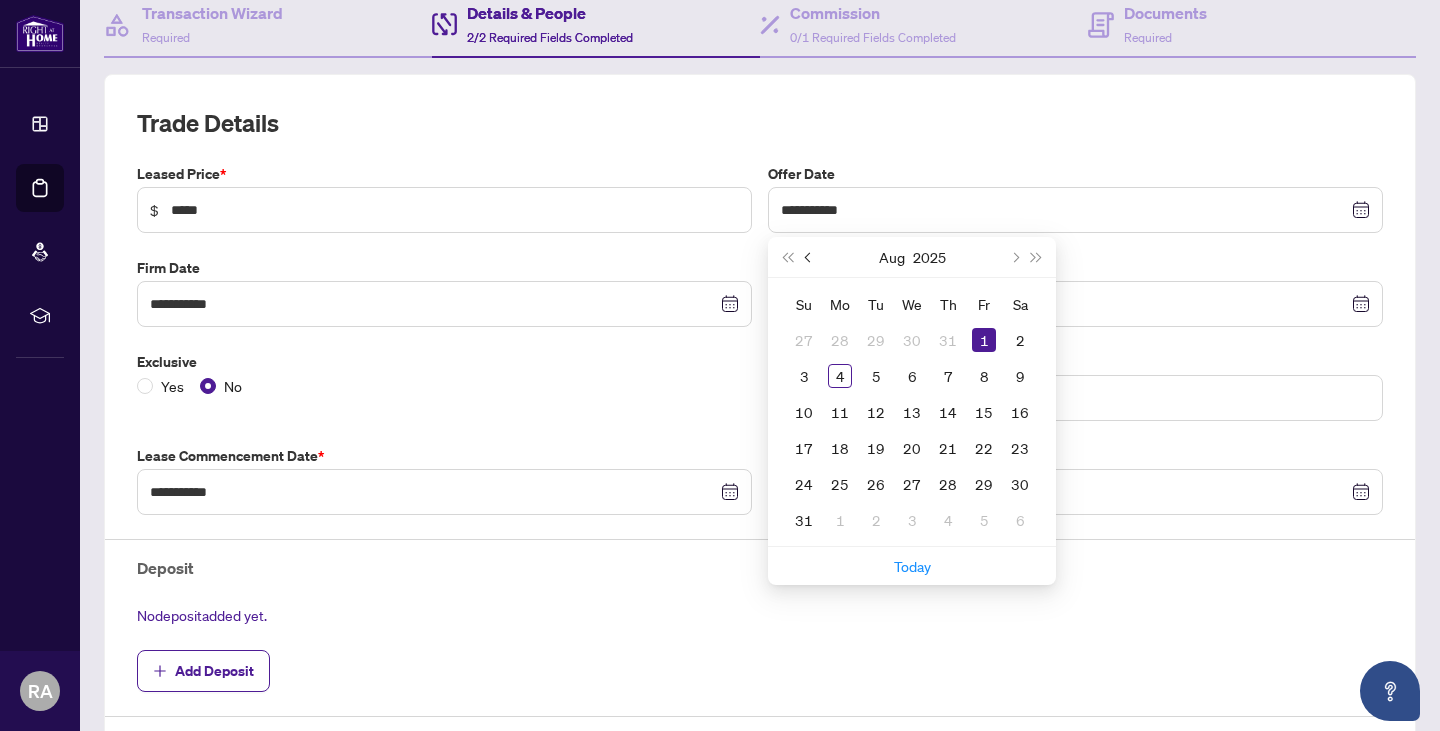 click at bounding box center (810, 257) 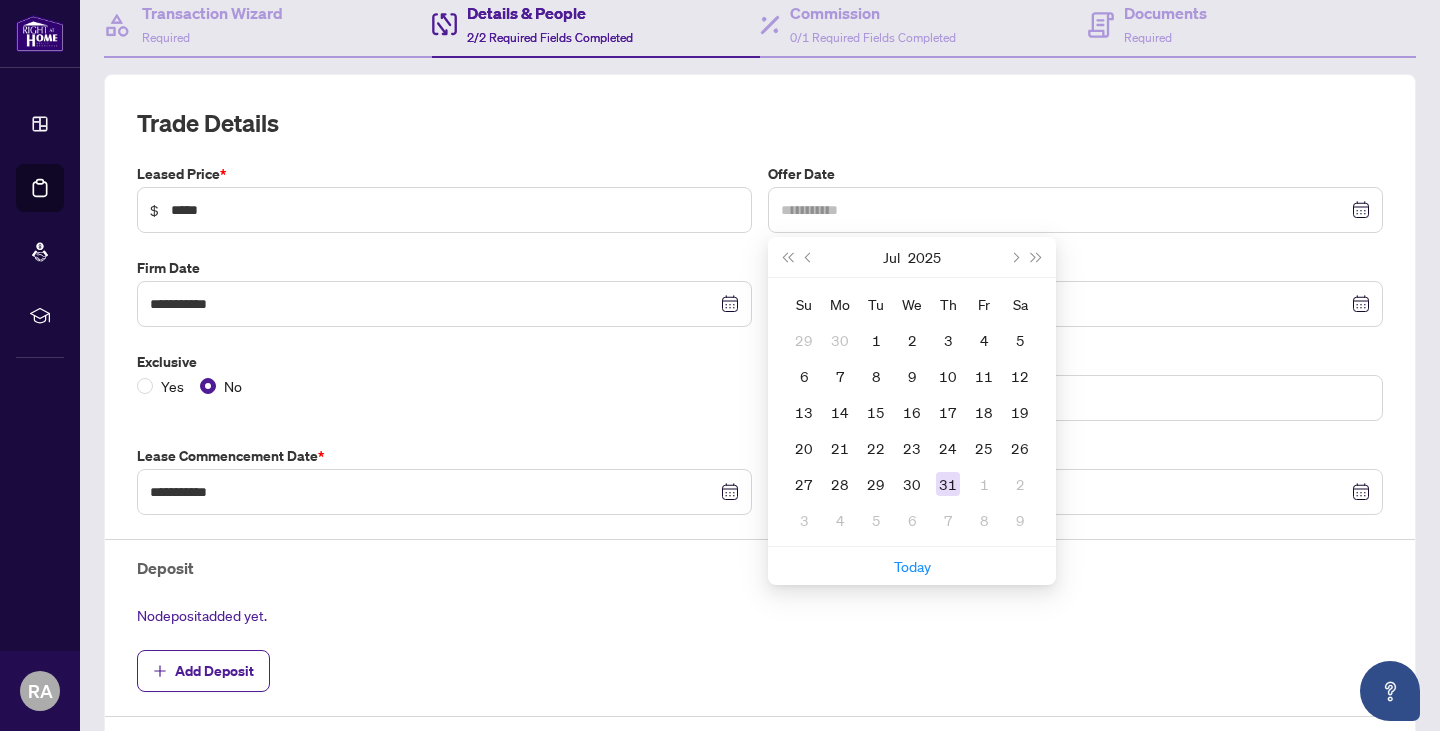 type on "**********" 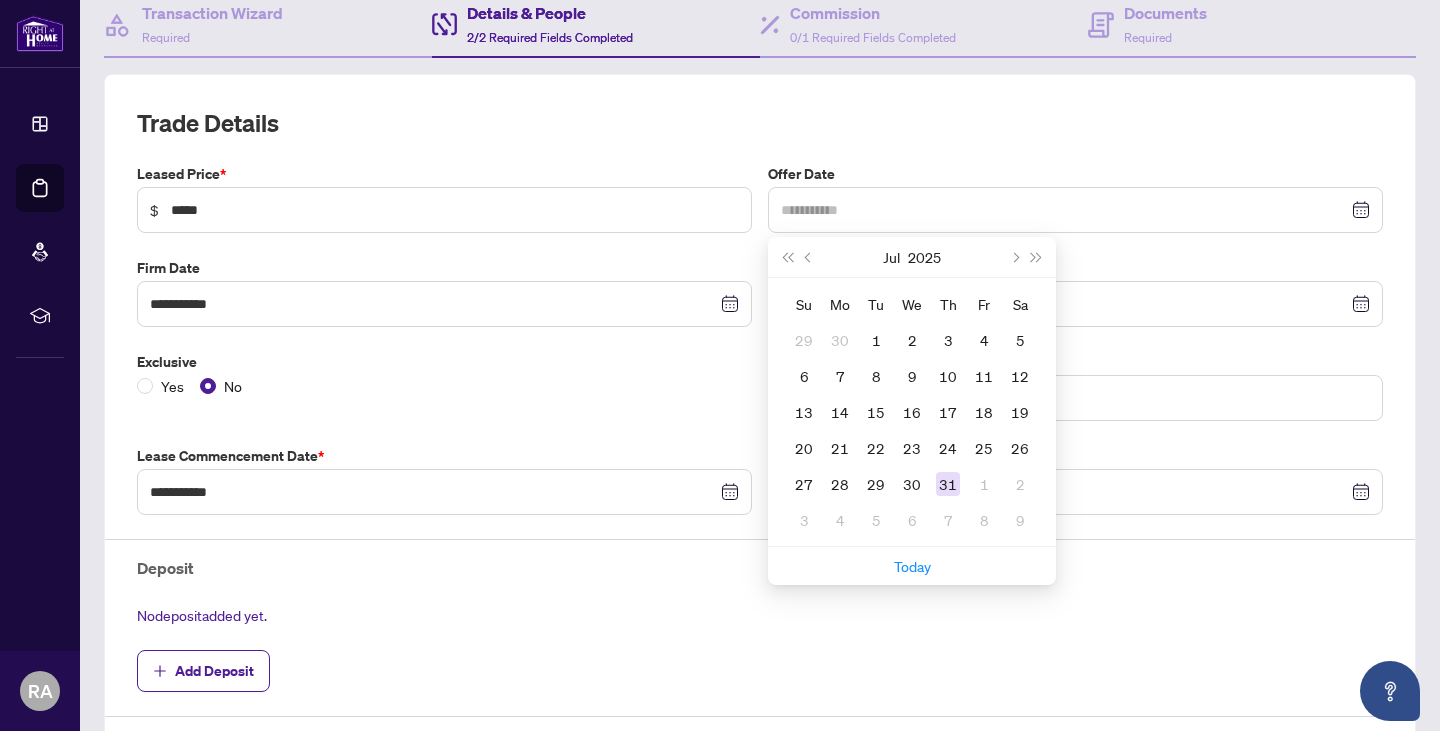 click on "31" at bounding box center [948, 484] 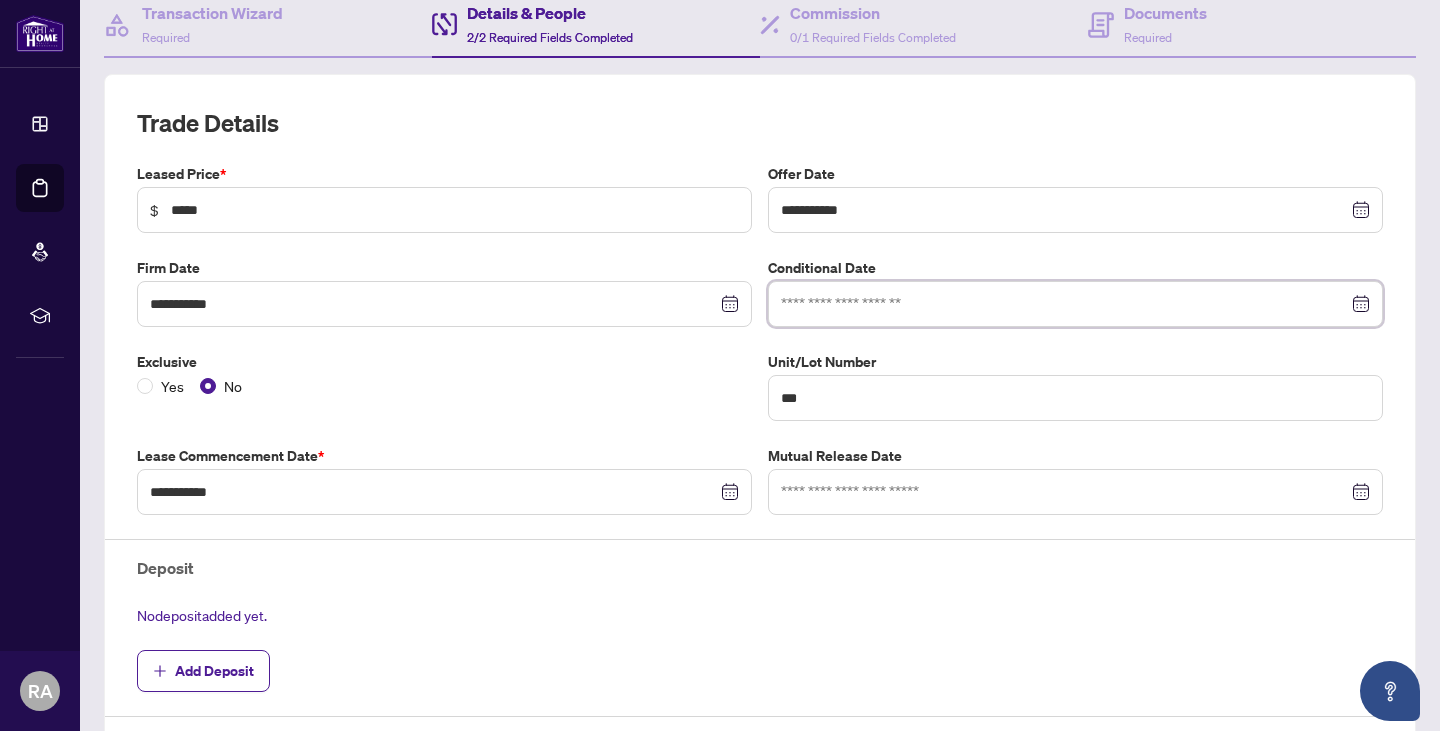 click at bounding box center (1064, 304) 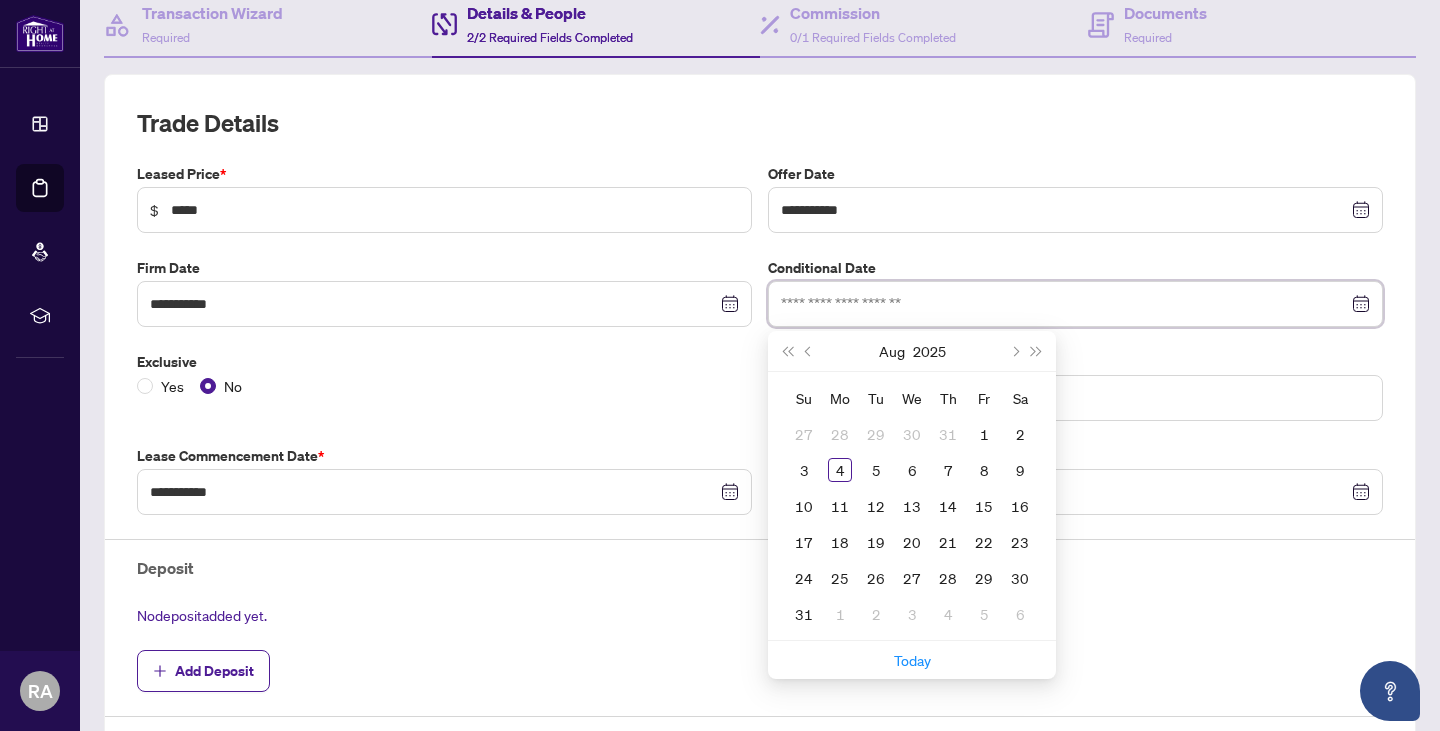 click at bounding box center (1064, 304) 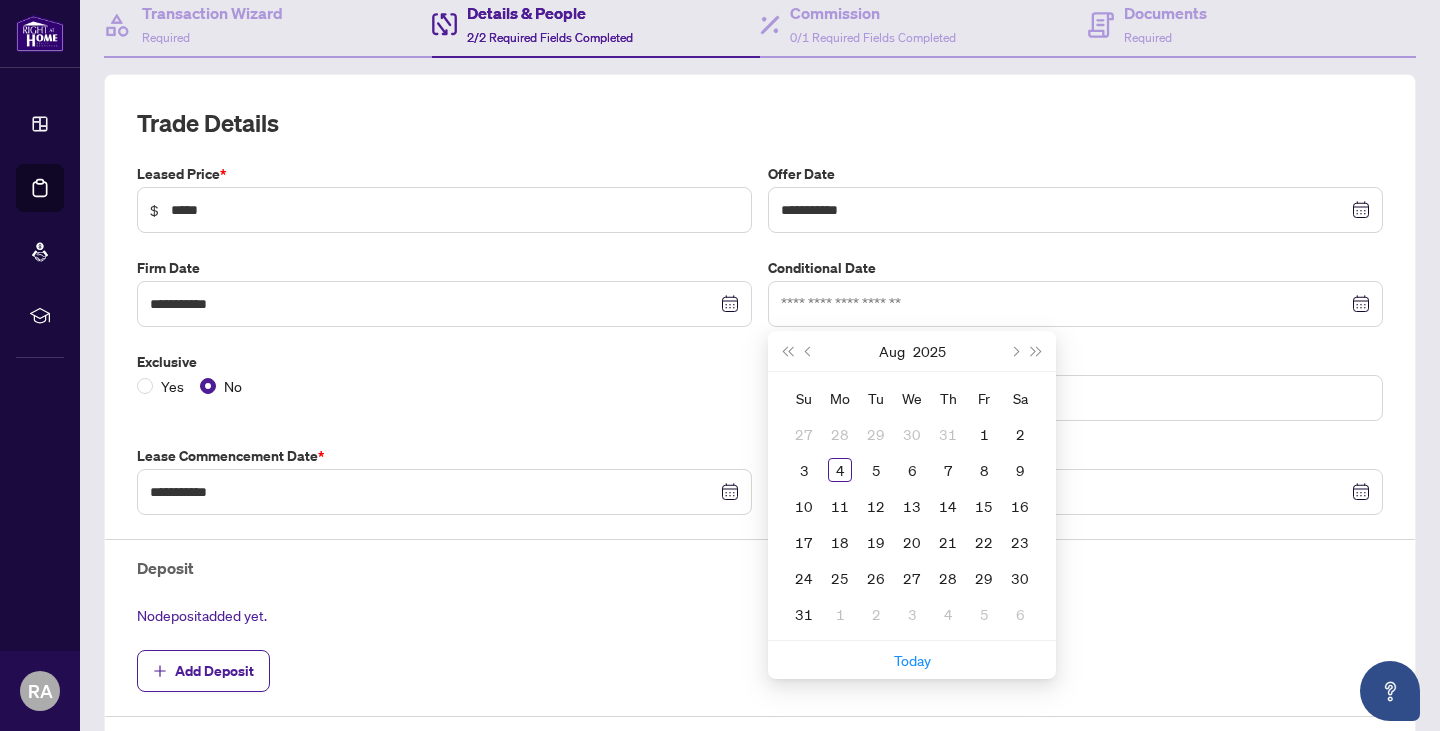 click on "Exclusive" at bounding box center (444, 362) 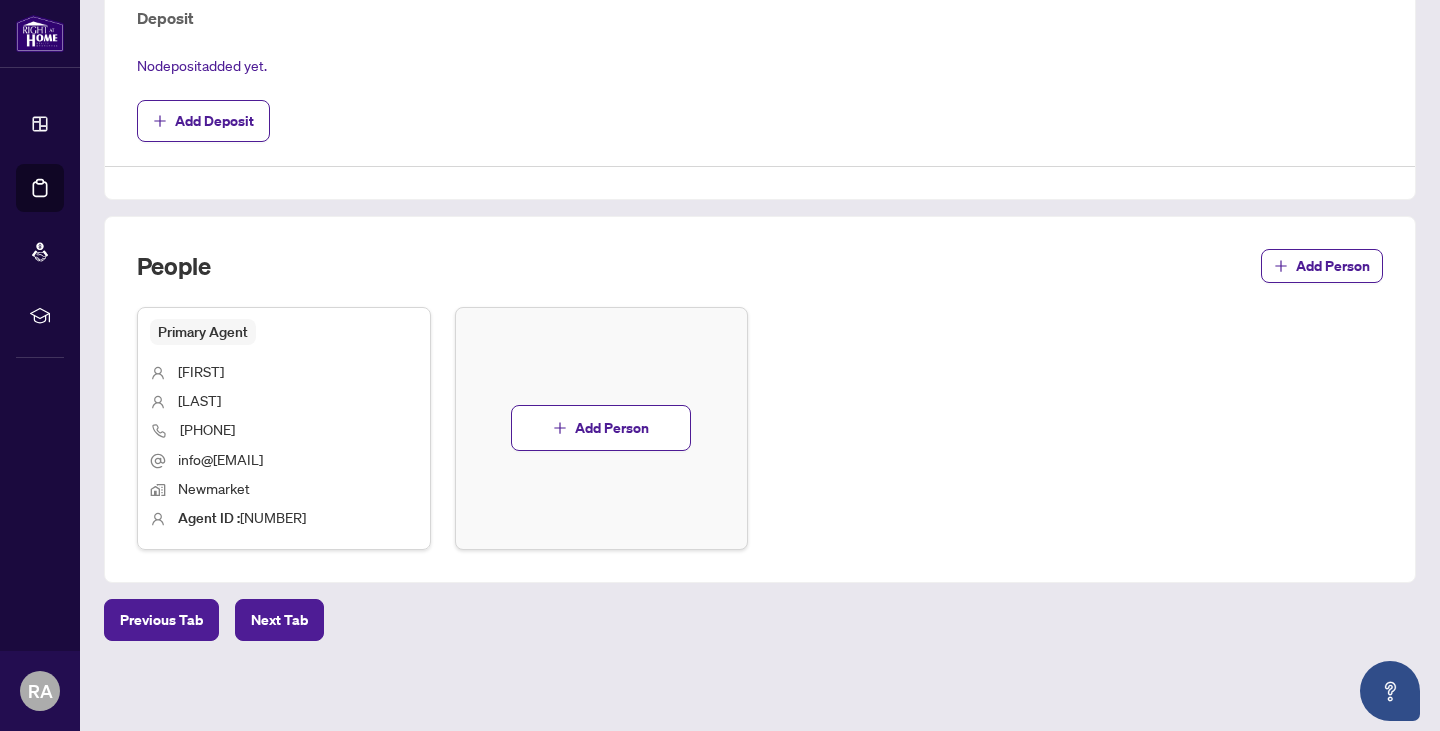 scroll, scrollTop: 751, scrollLeft: 0, axis: vertical 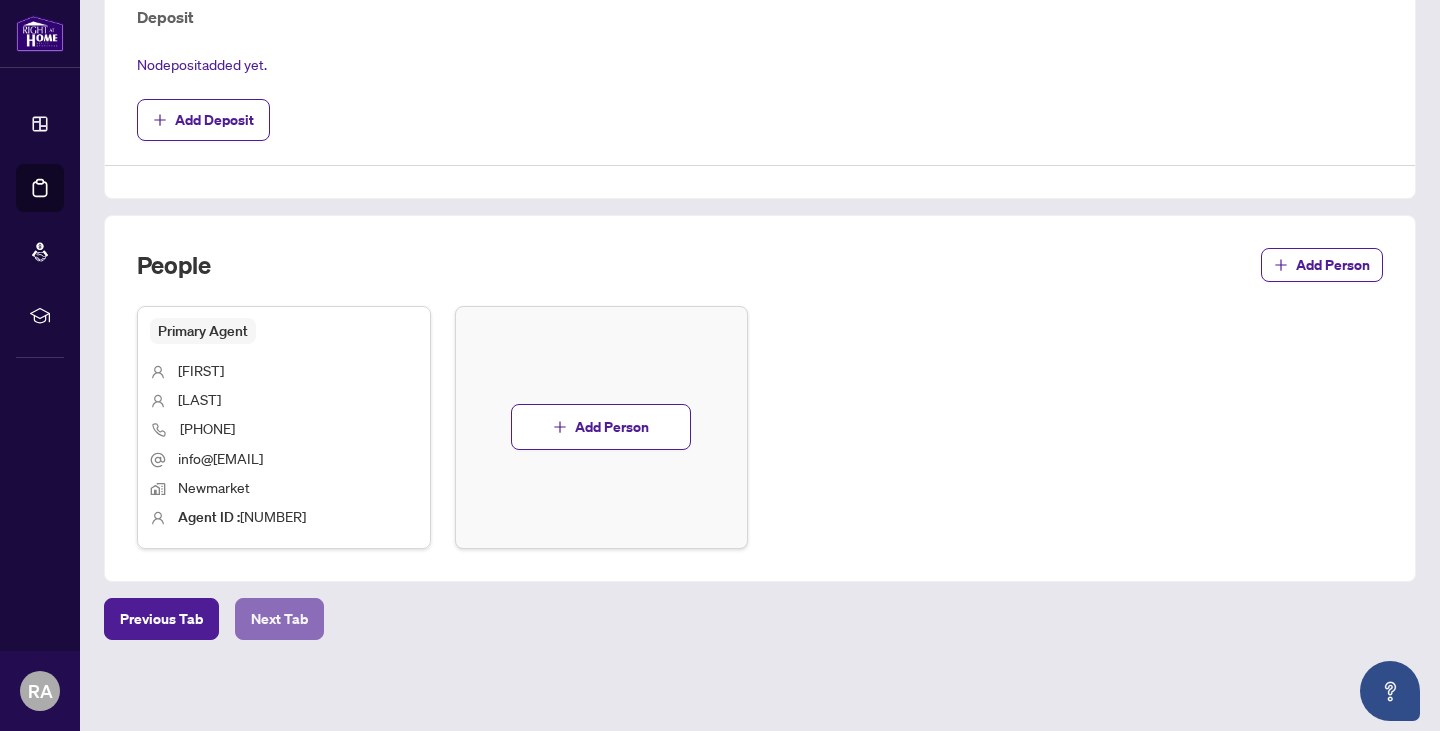 click on "Next Tab" at bounding box center [279, 619] 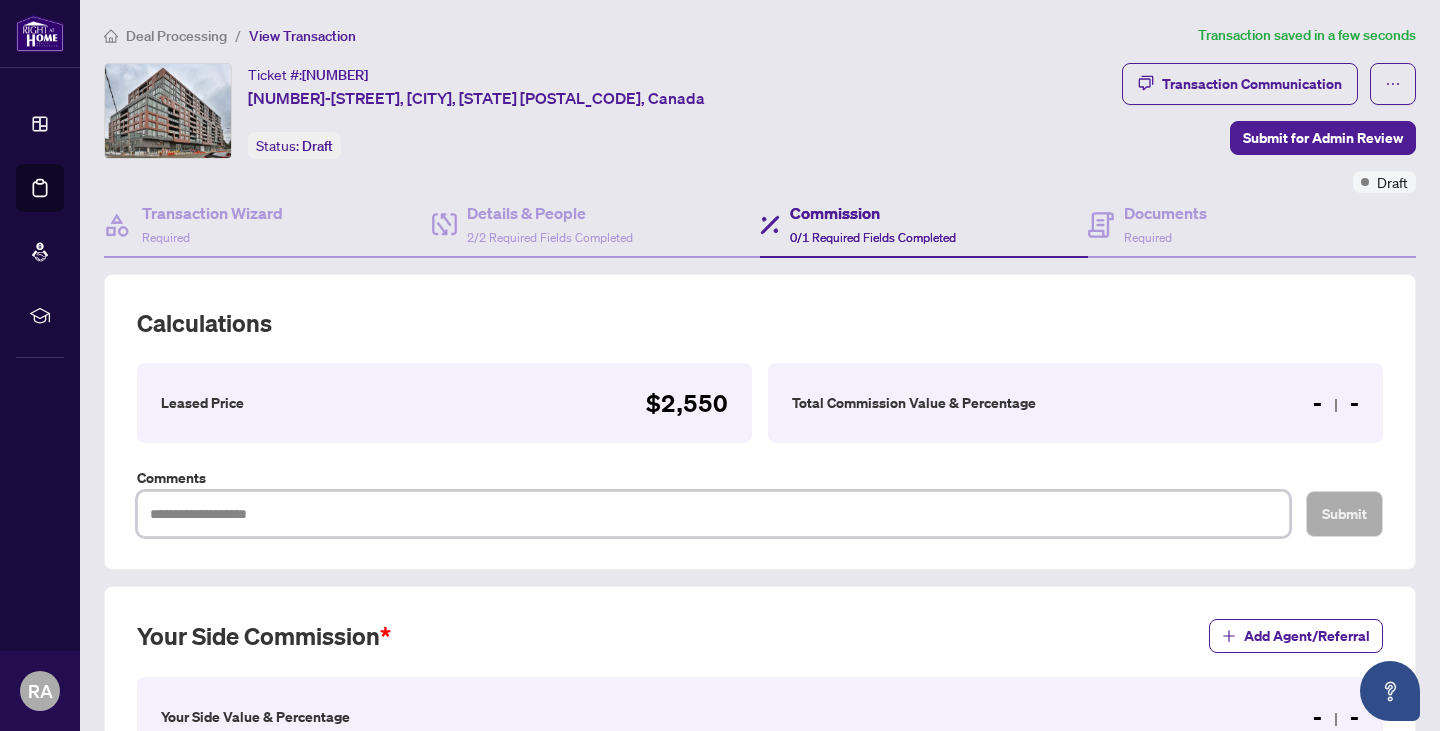 click at bounding box center (713, 514) 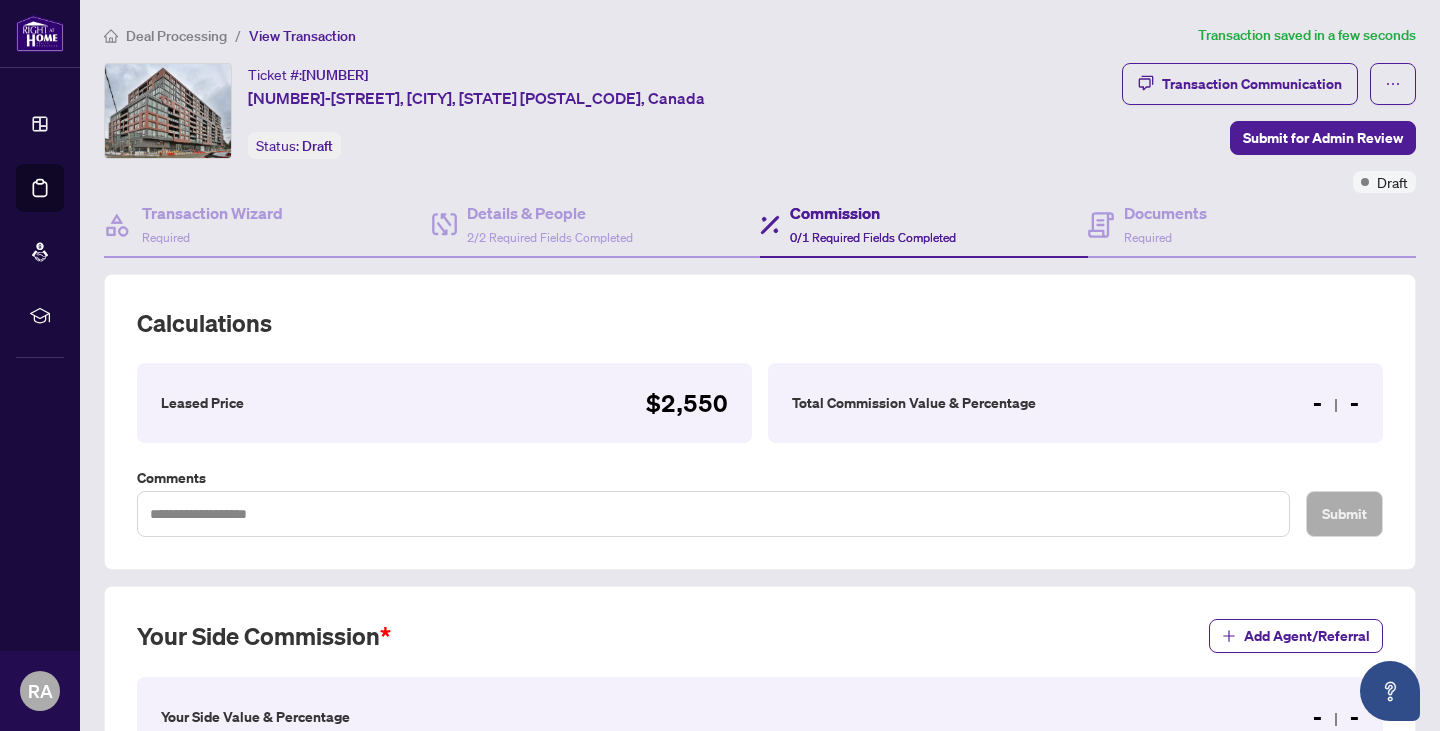 click on "-     -" at bounding box center [1336, 403] 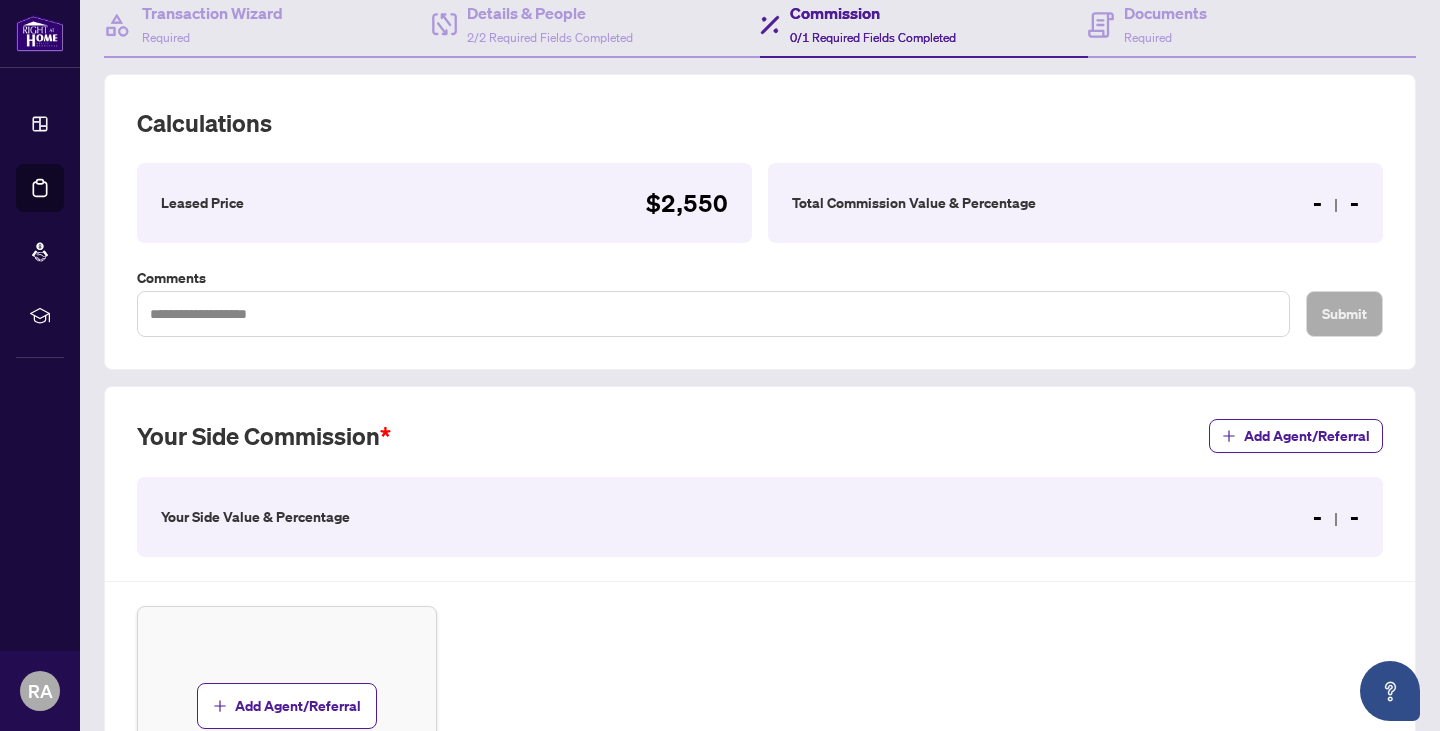 scroll, scrollTop: 300, scrollLeft: 0, axis: vertical 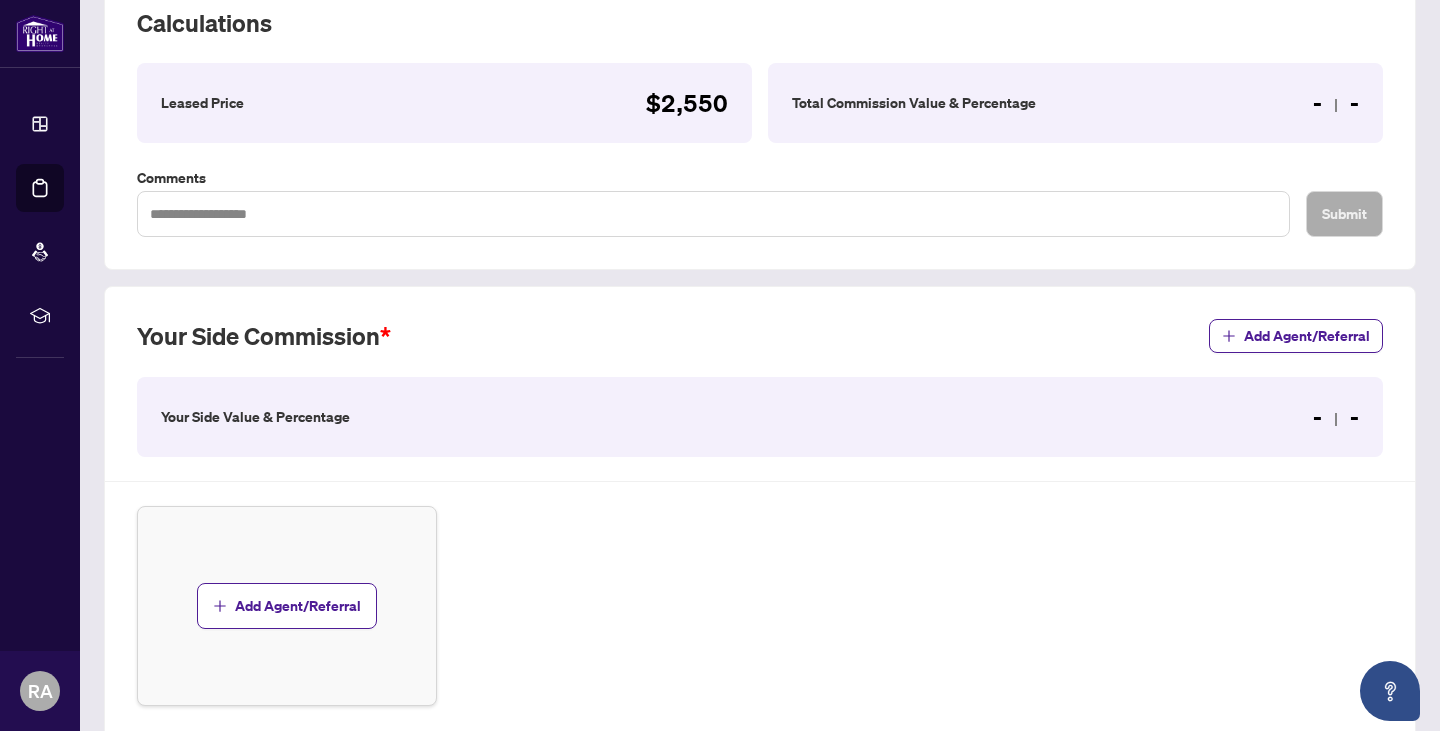 click on "Your Side Value & Percentage" at bounding box center (255, 417) 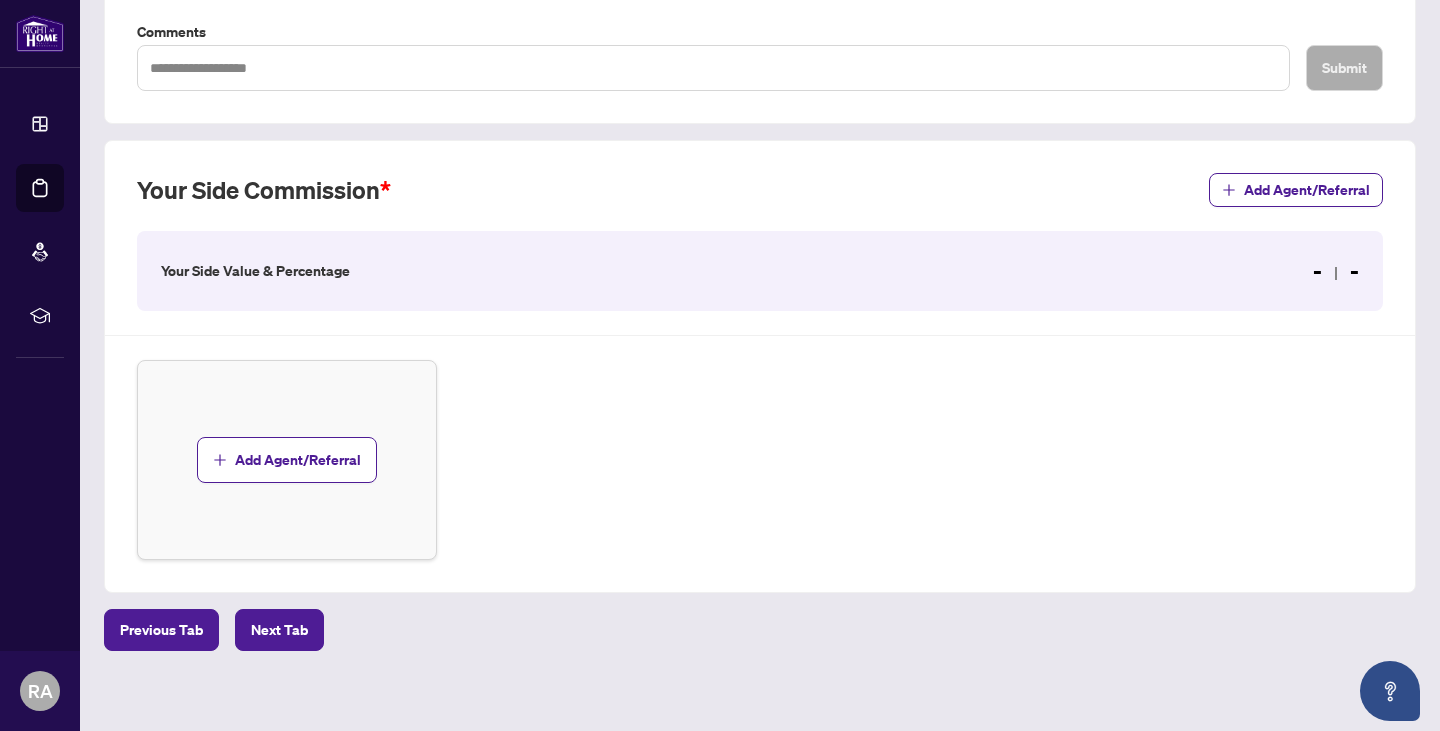 scroll, scrollTop: 458, scrollLeft: 0, axis: vertical 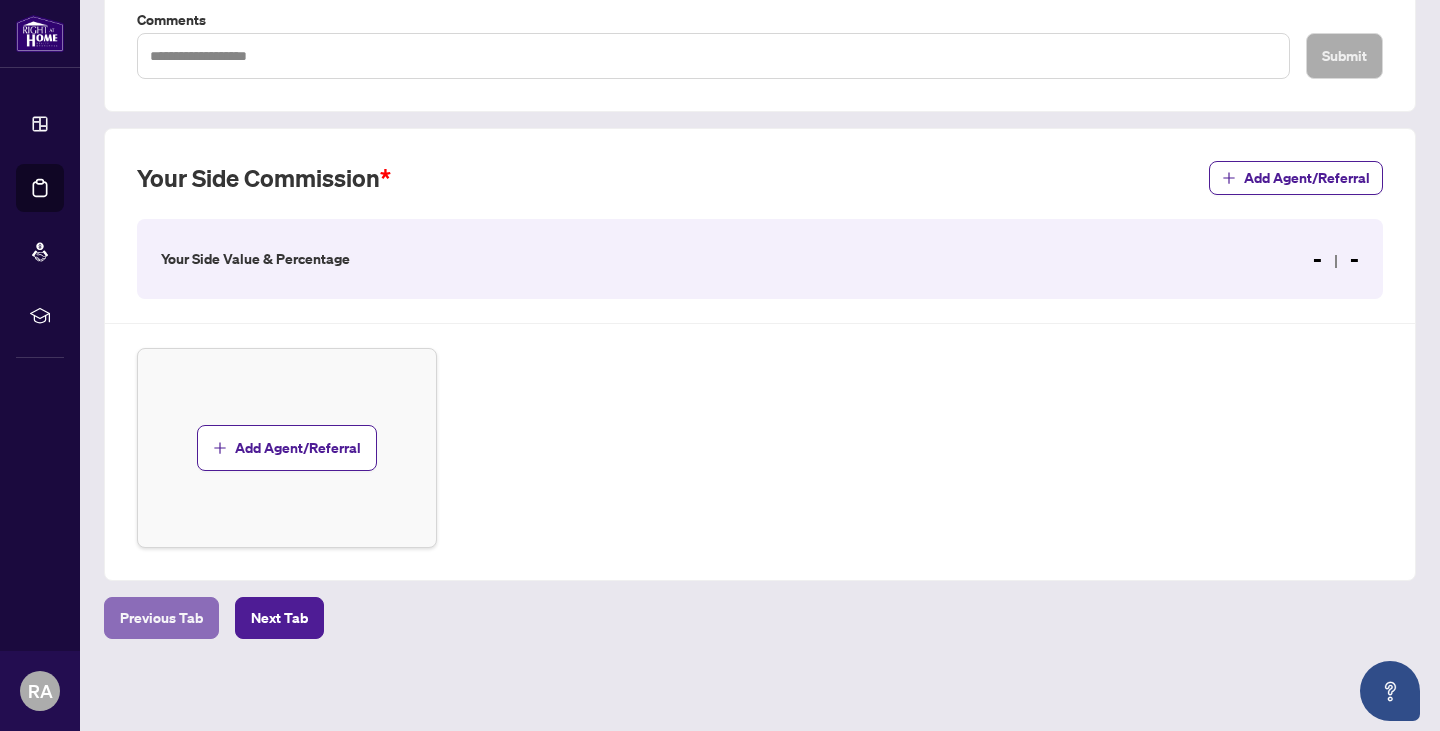 click on "Previous Tab" at bounding box center [161, 618] 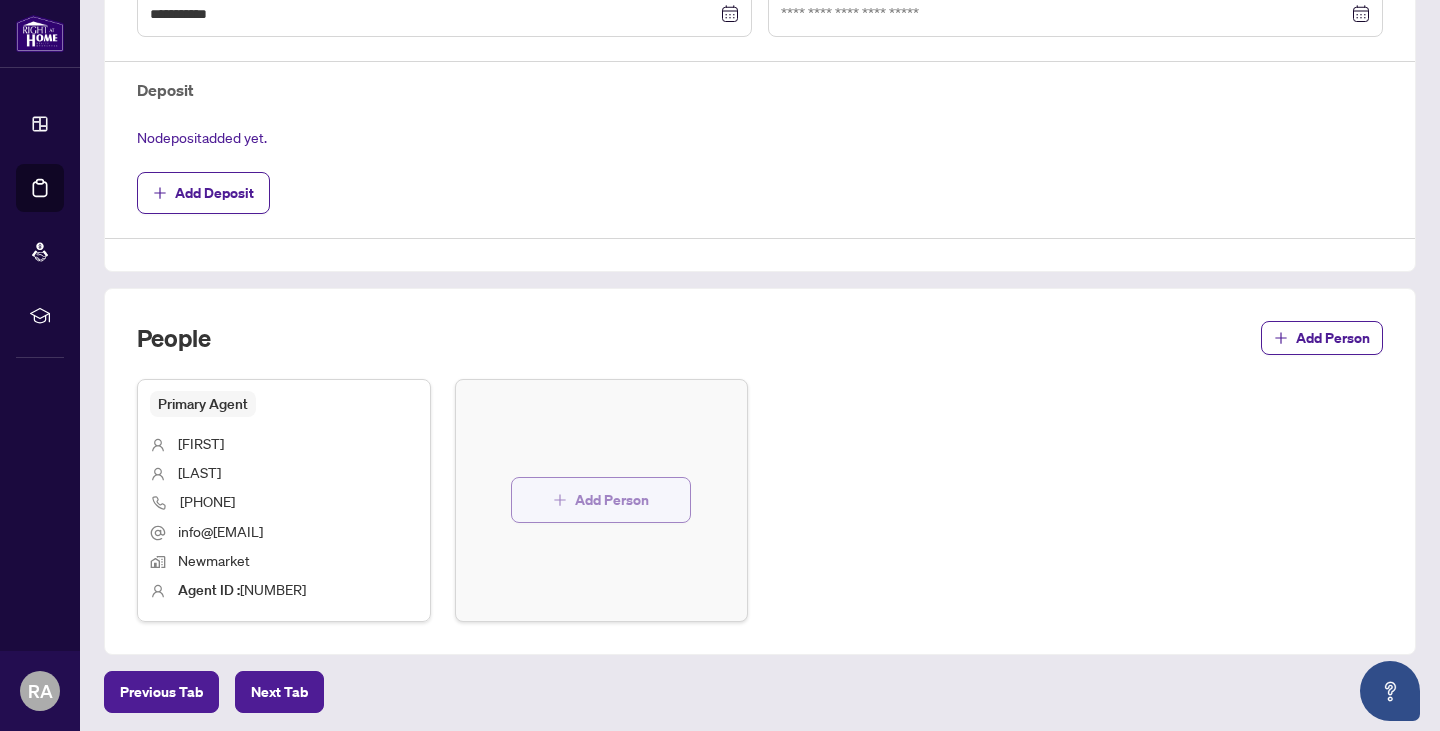 scroll, scrollTop: 751, scrollLeft: 0, axis: vertical 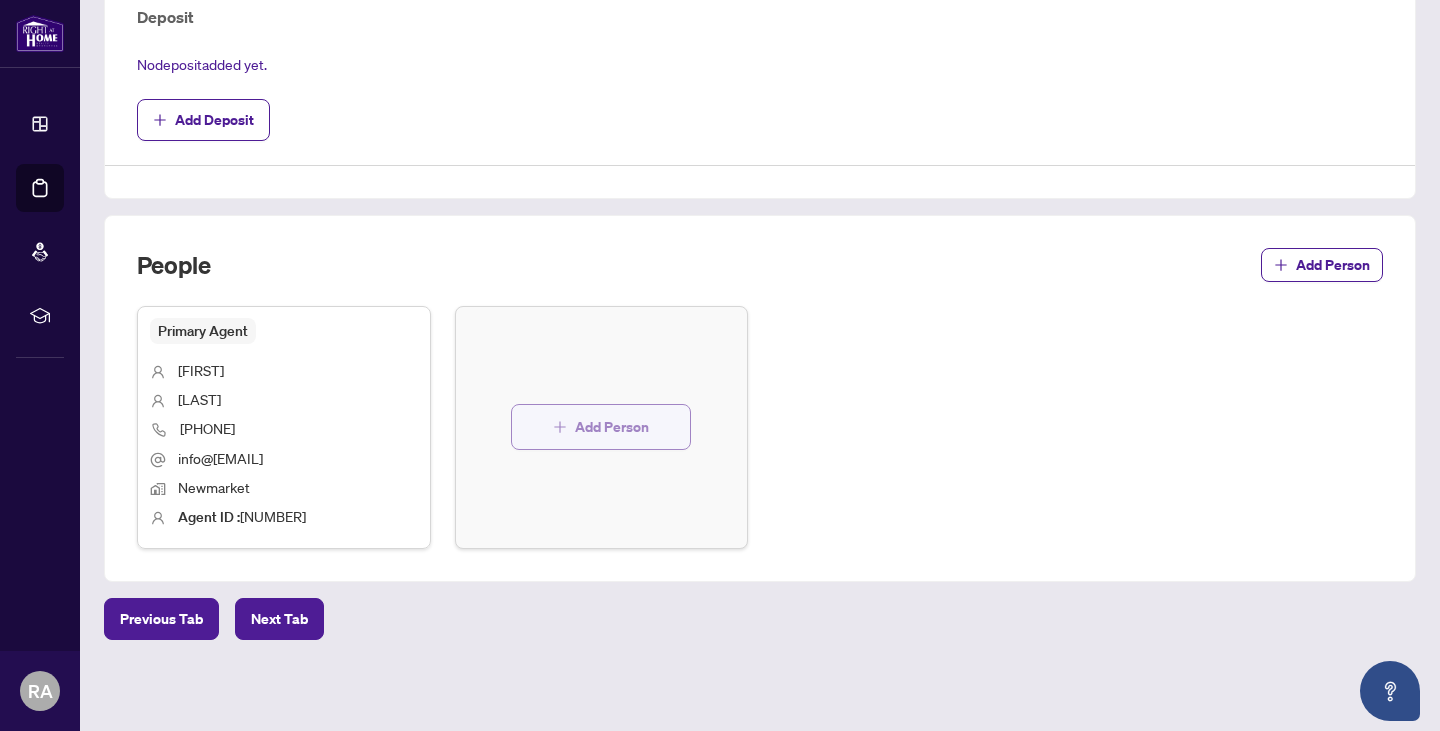 click on "Add Person" at bounding box center (612, 427) 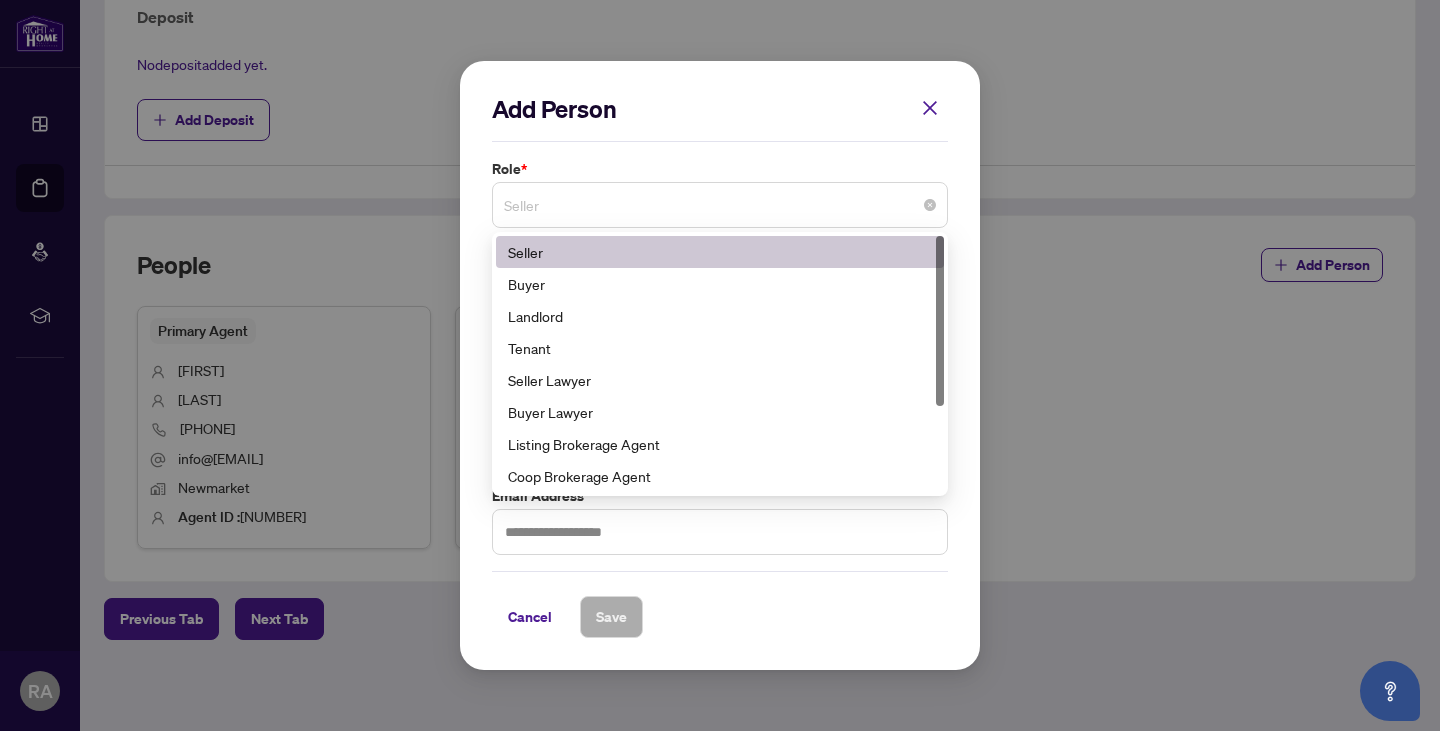 click on "Seller" at bounding box center [720, 205] 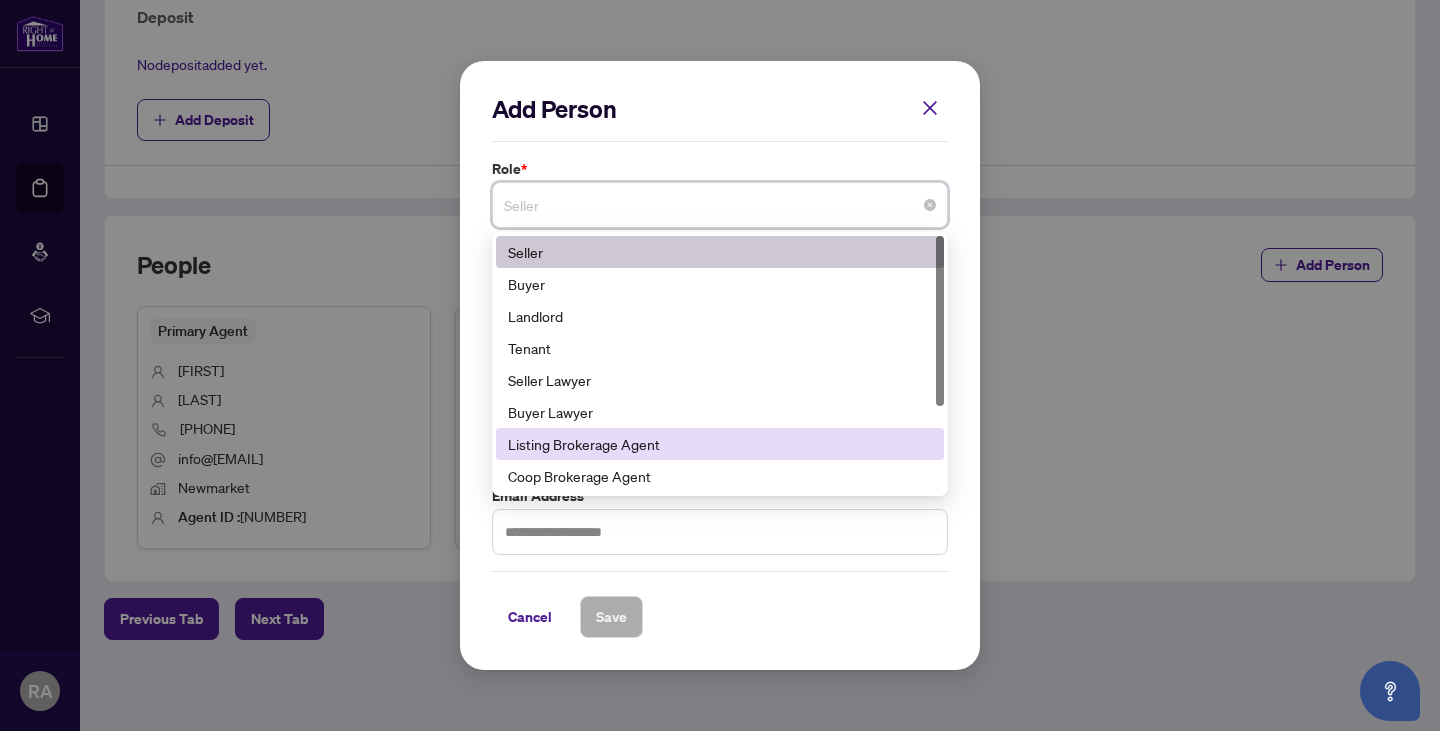 click on "Listing Brokerage Agent" at bounding box center (720, 444) 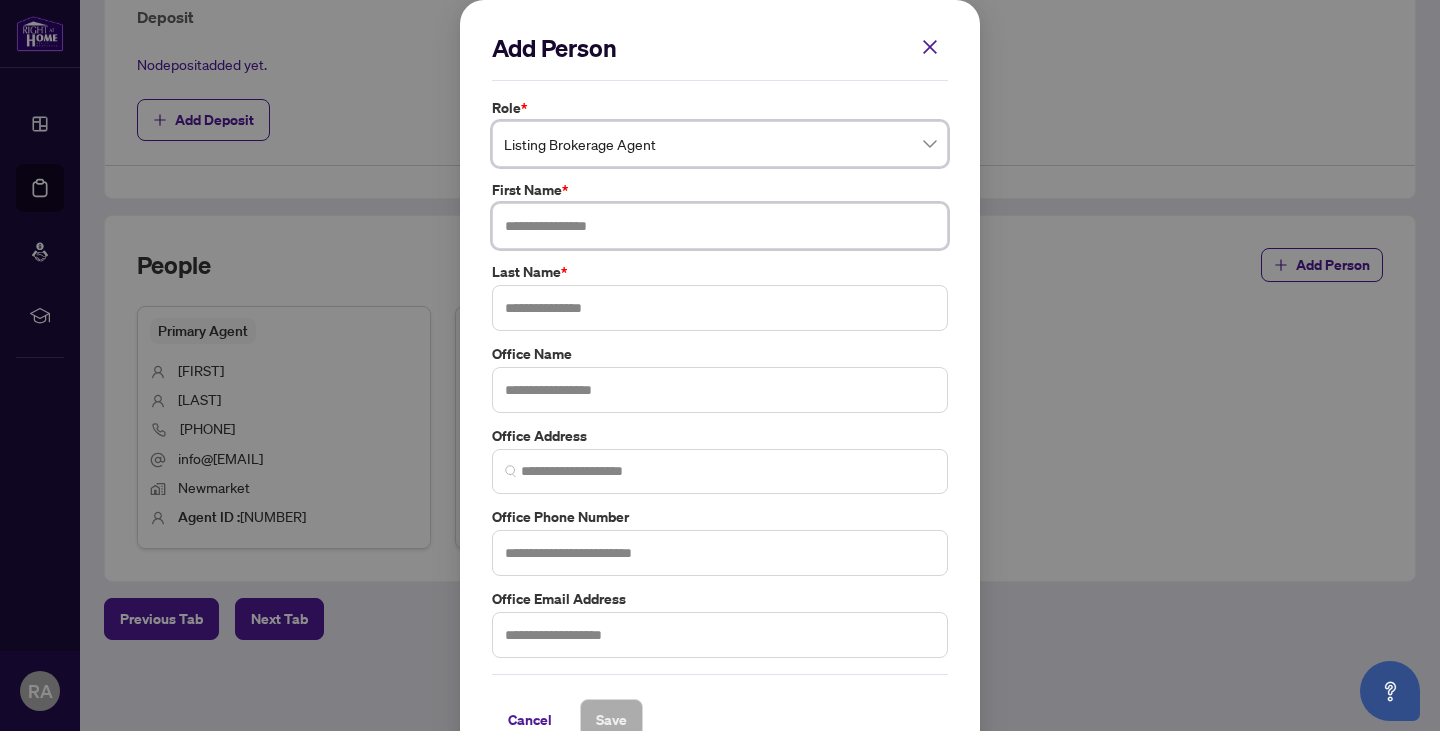 click at bounding box center (720, 226) 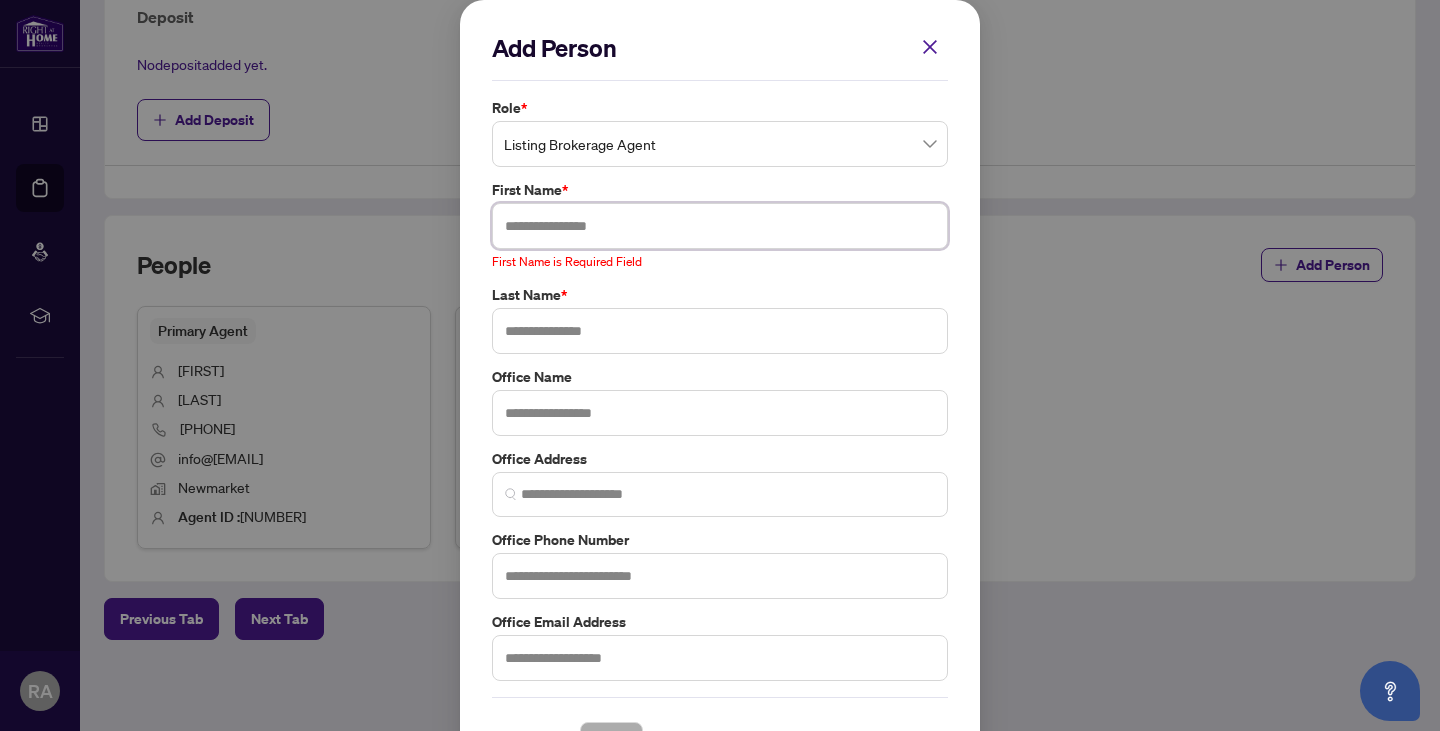 click at bounding box center [720, 226] 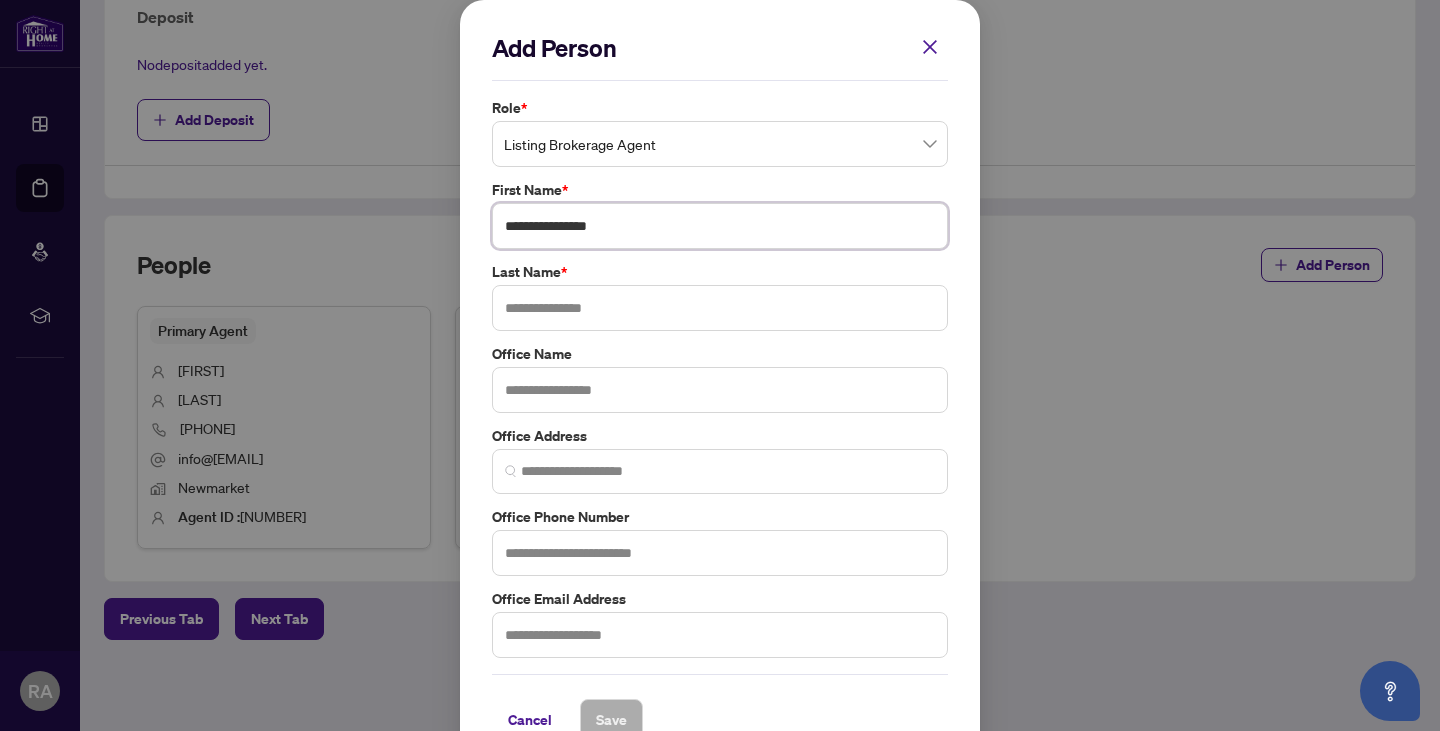 drag, startPoint x: 553, startPoint y: 223, endPoint x: 633, endPoint y: 225, distance: 80.024994 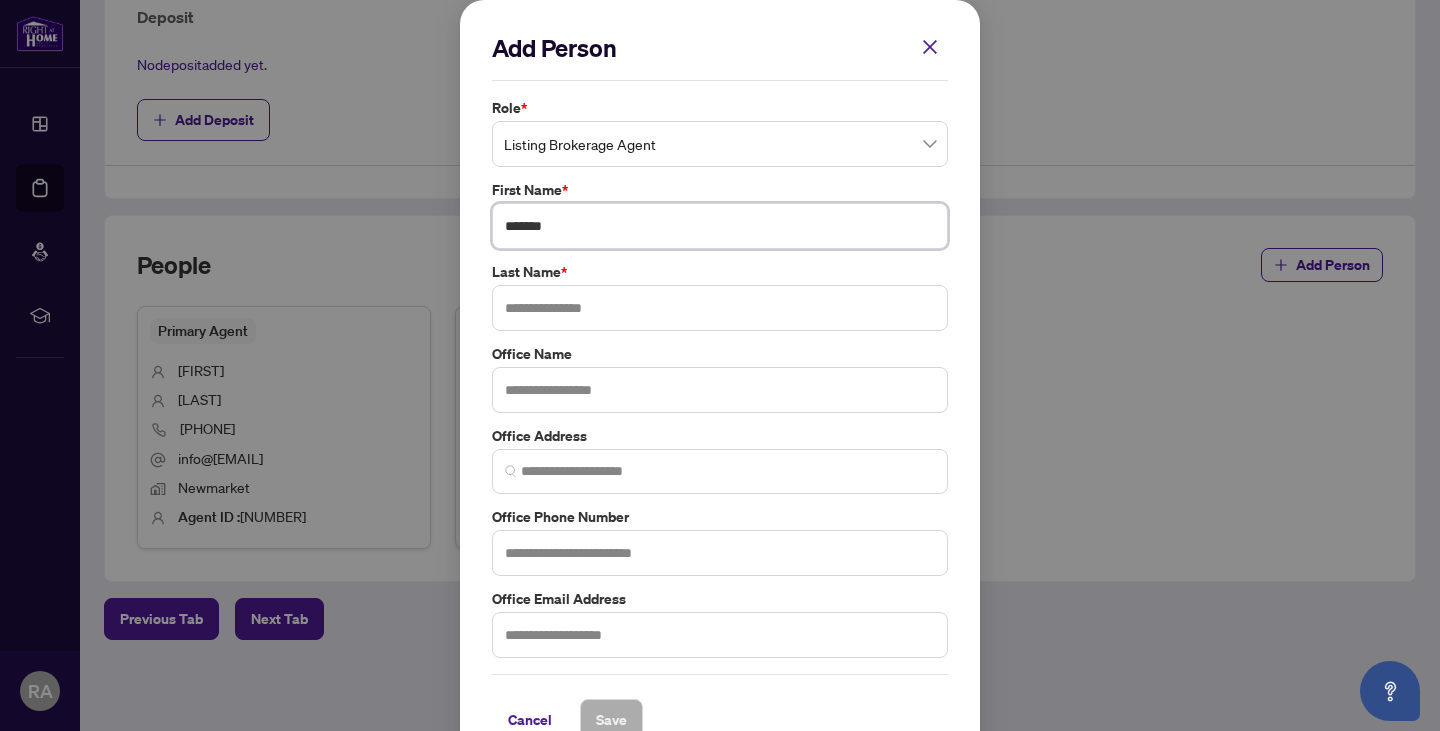 type on "******" 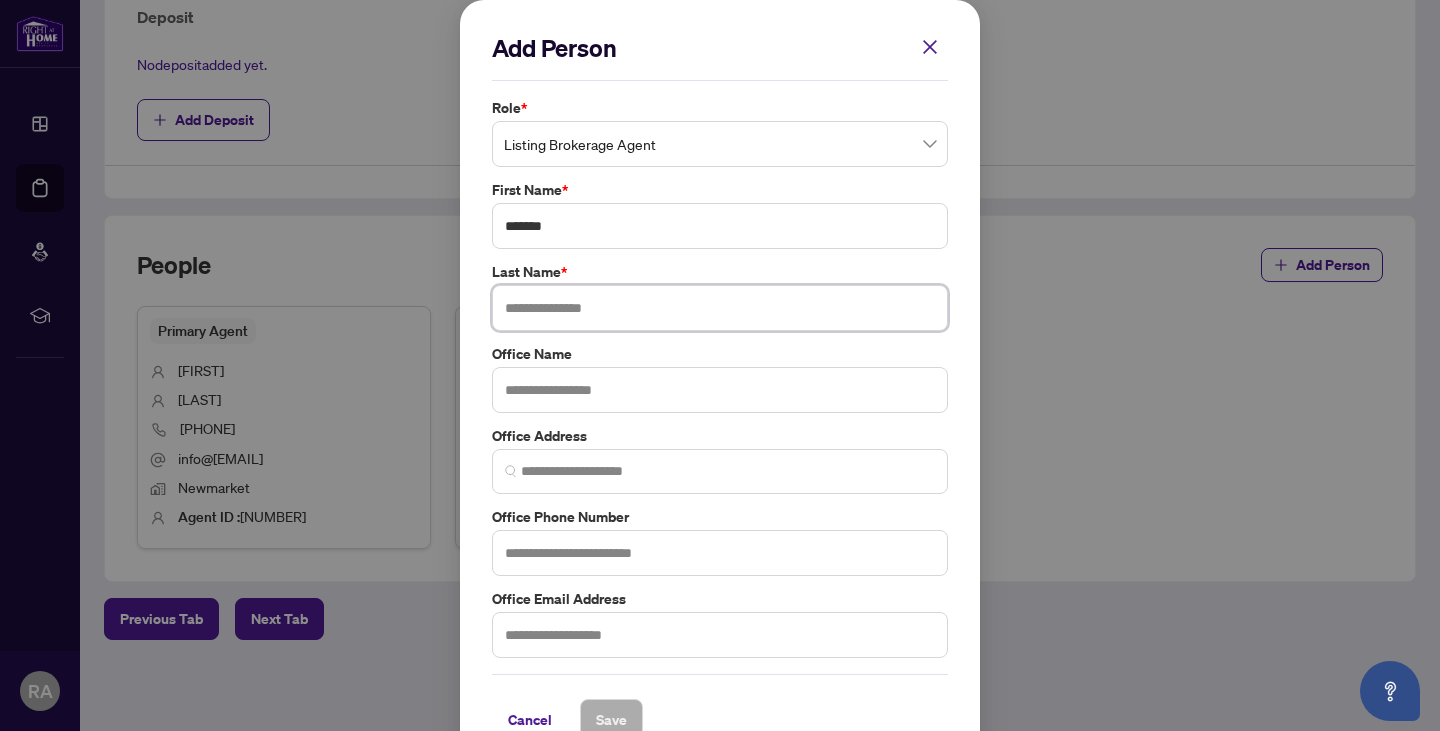 click at bounding box center (720, 308) 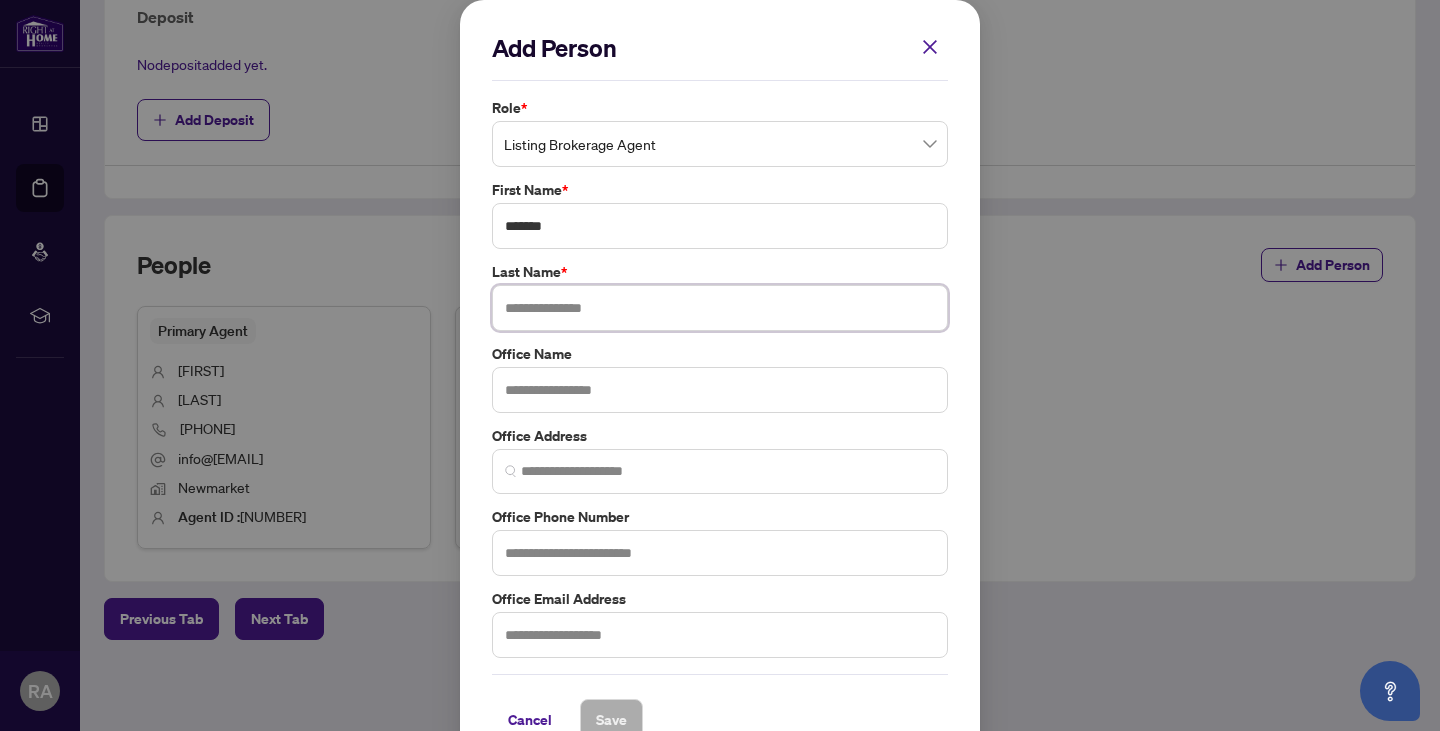 paste on "*********" 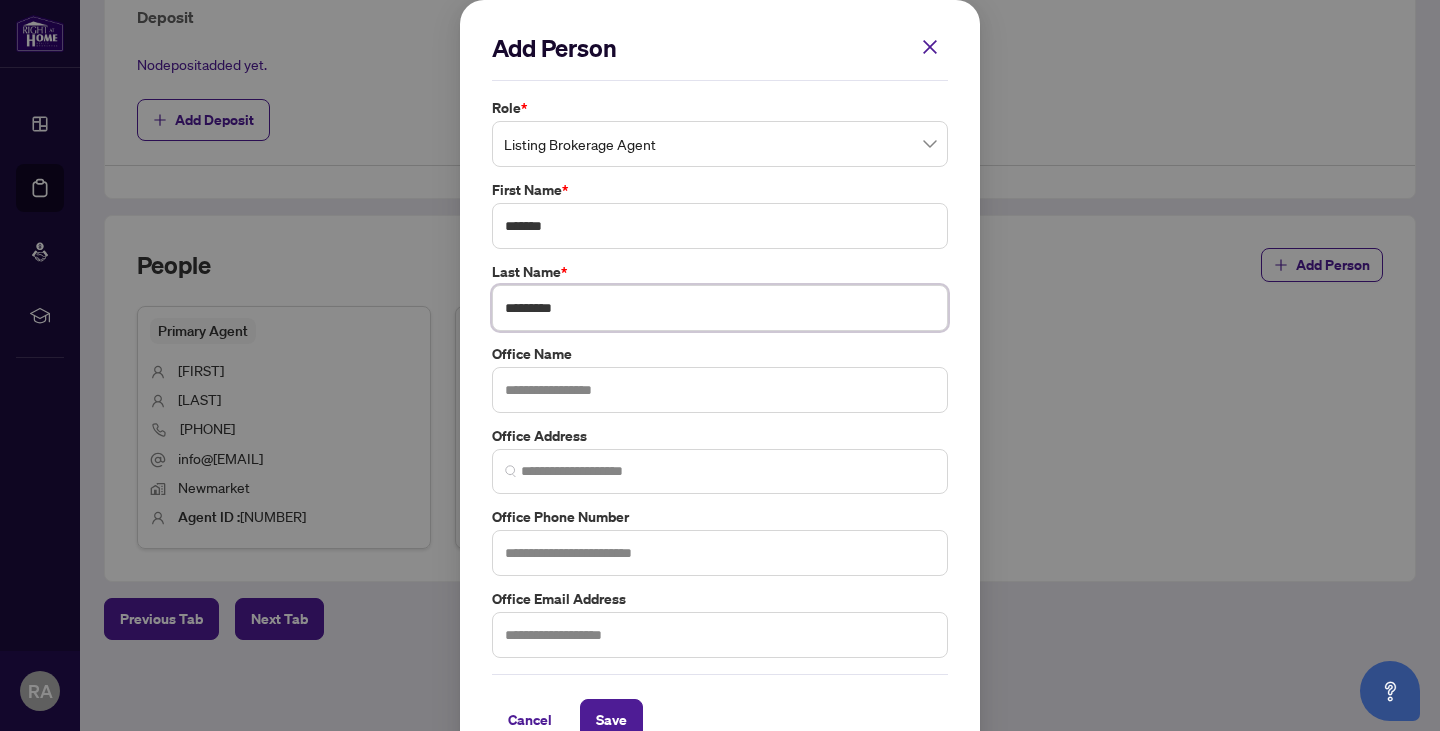 type on "*********" 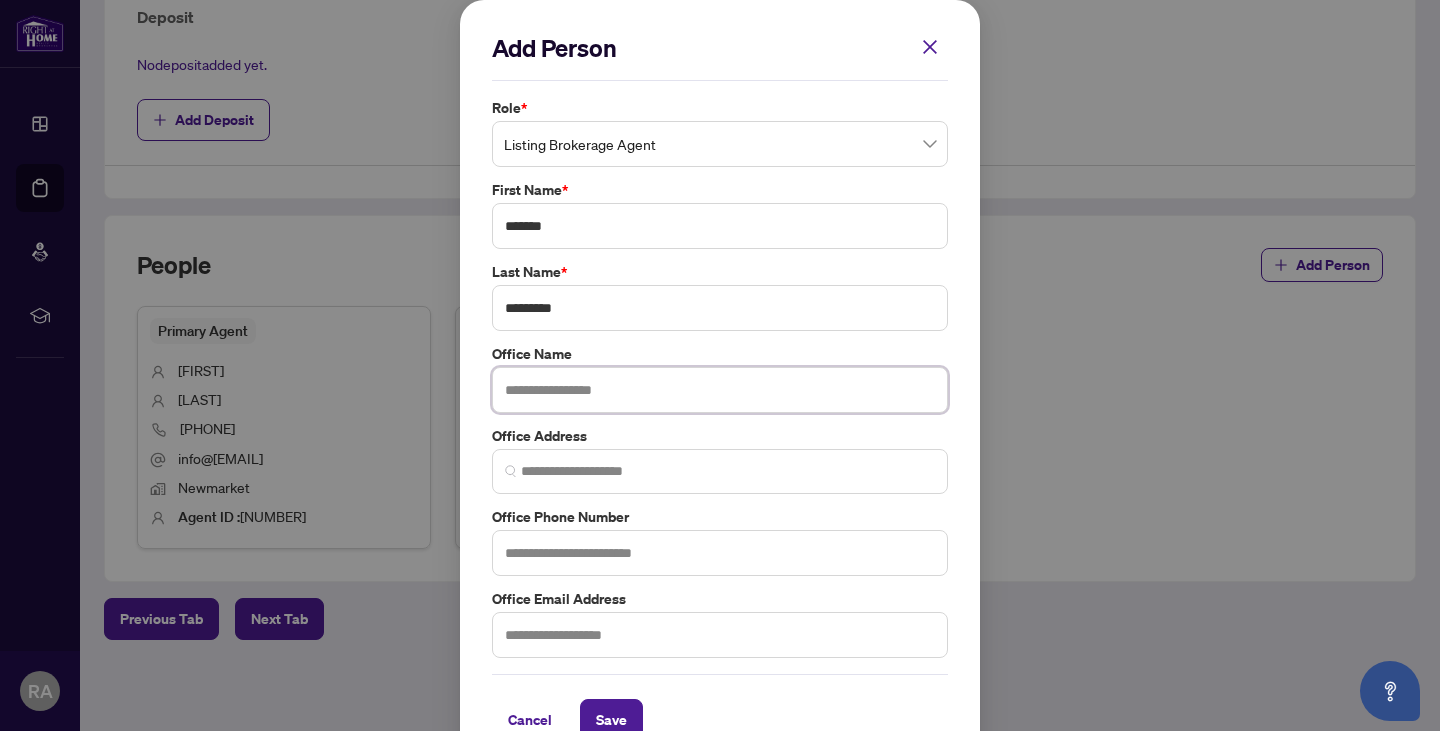 click at bounding box center [720, 390] 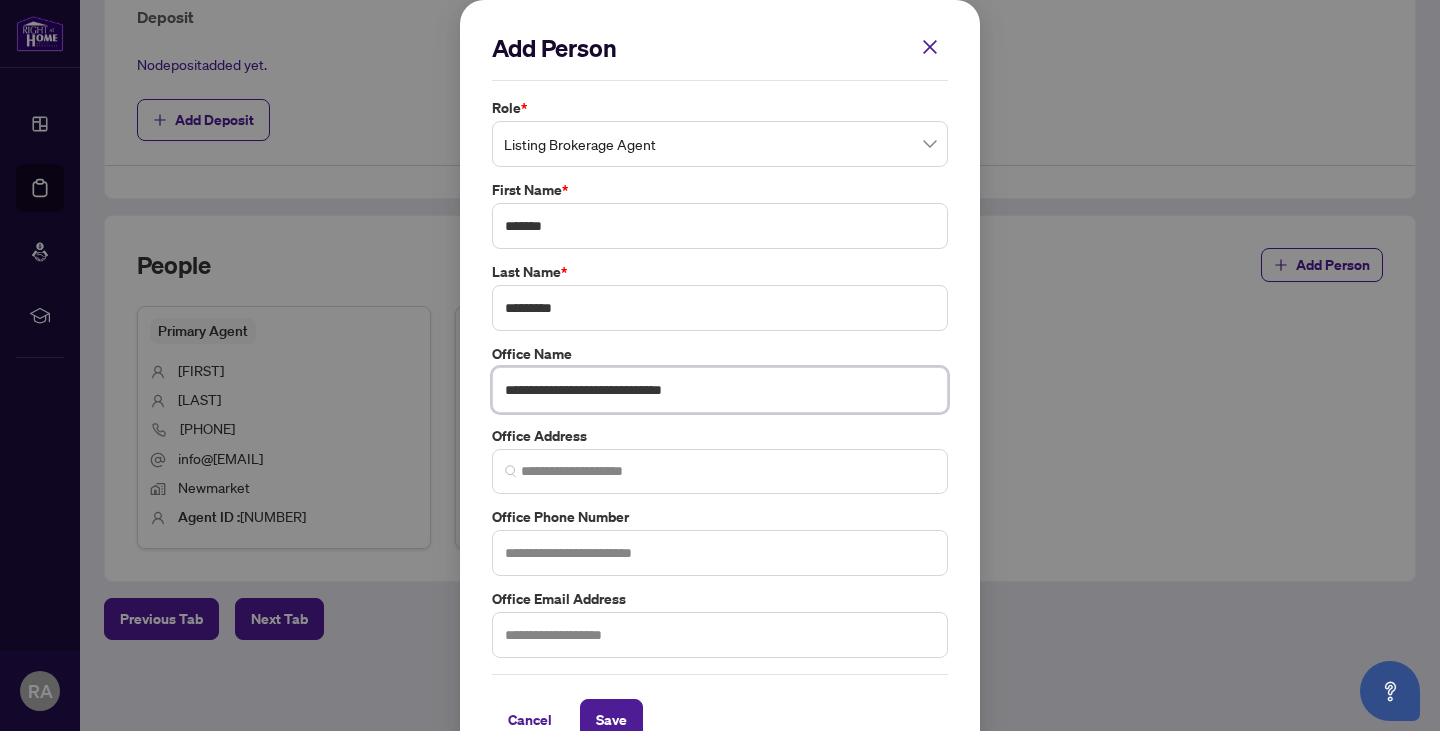 type on "**********" 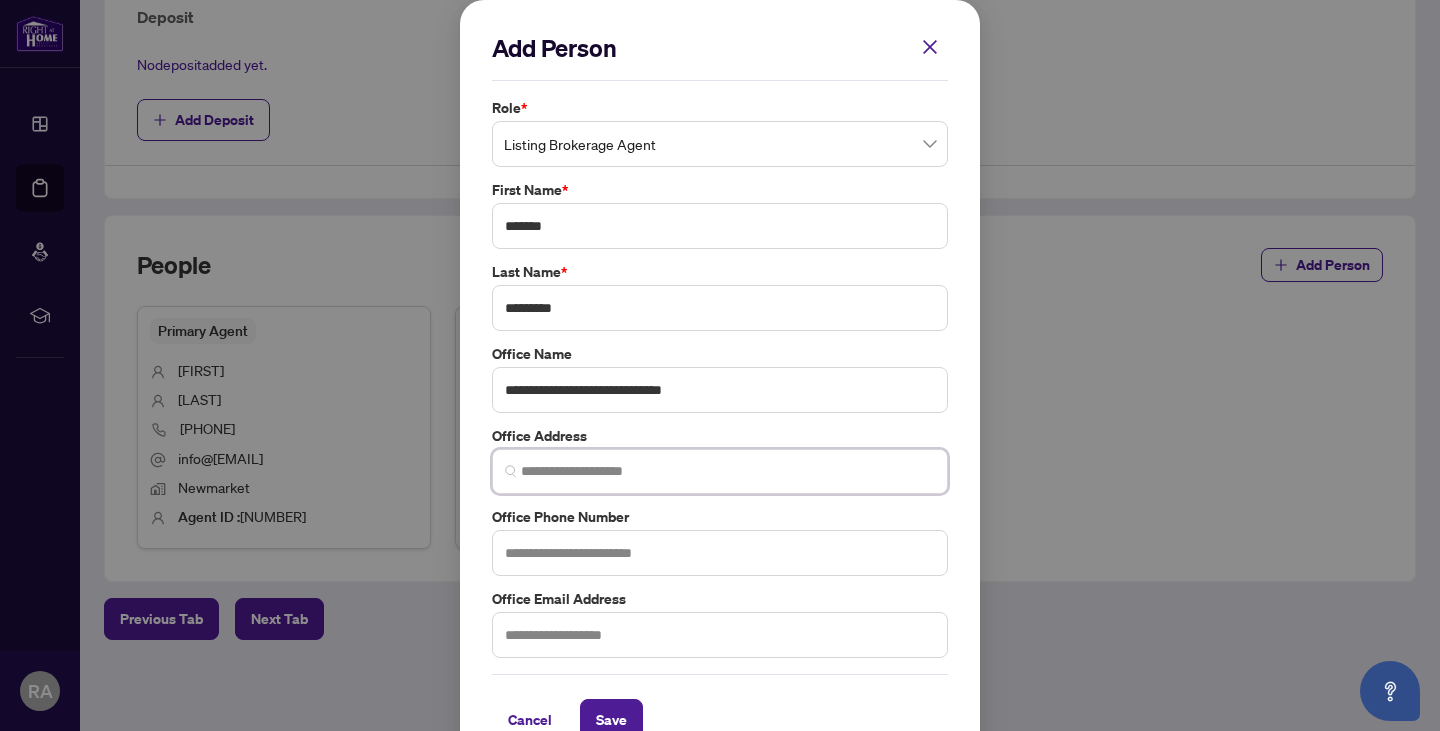 click at bounding box center [728, 471] 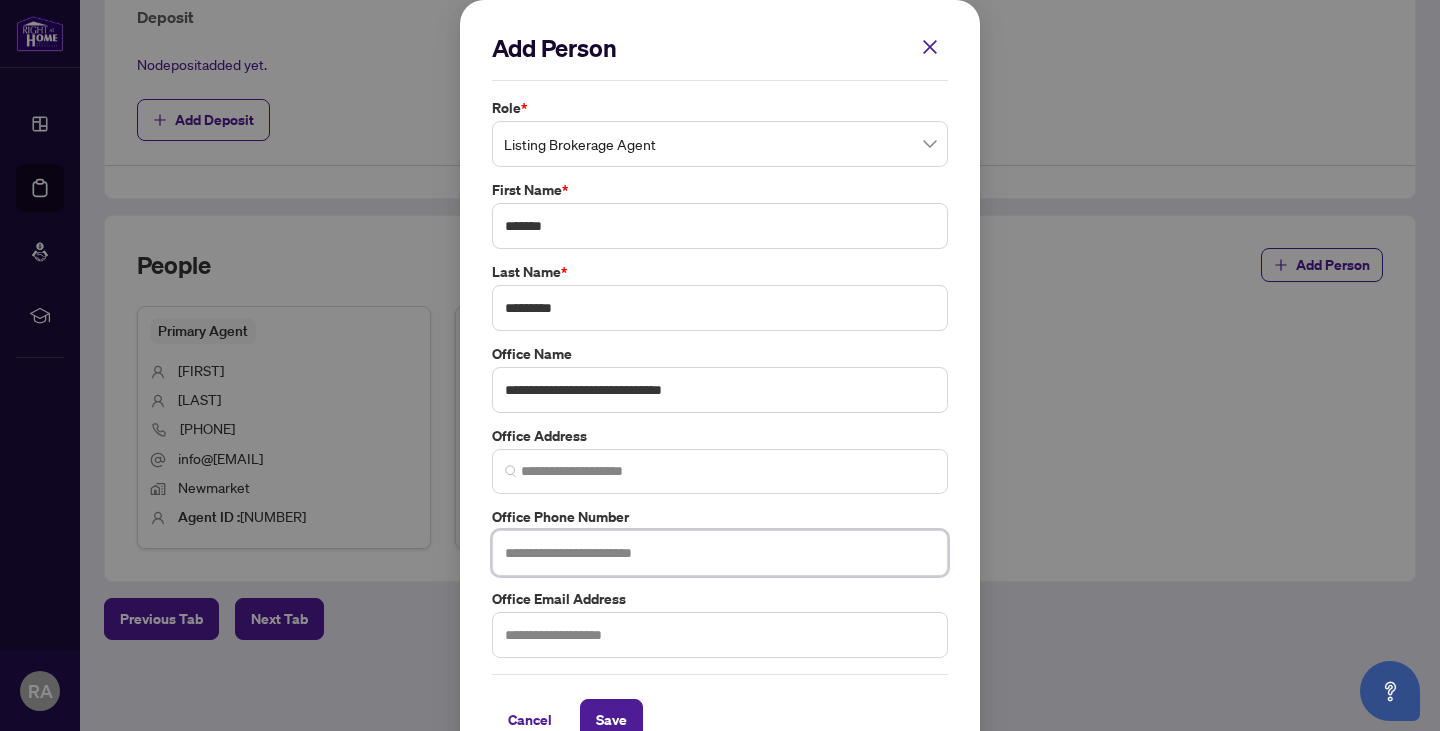 click at bounding box center [720, 553] 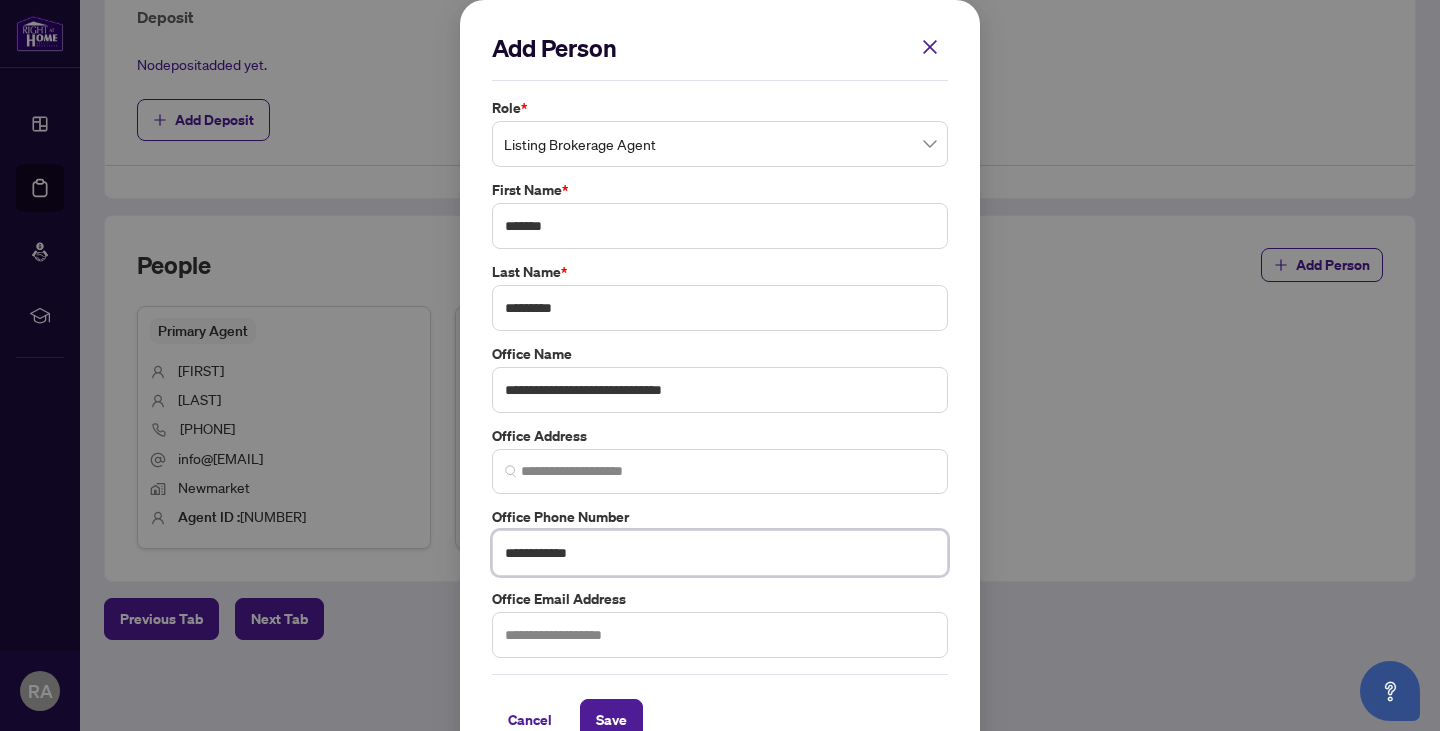 type on "**********" 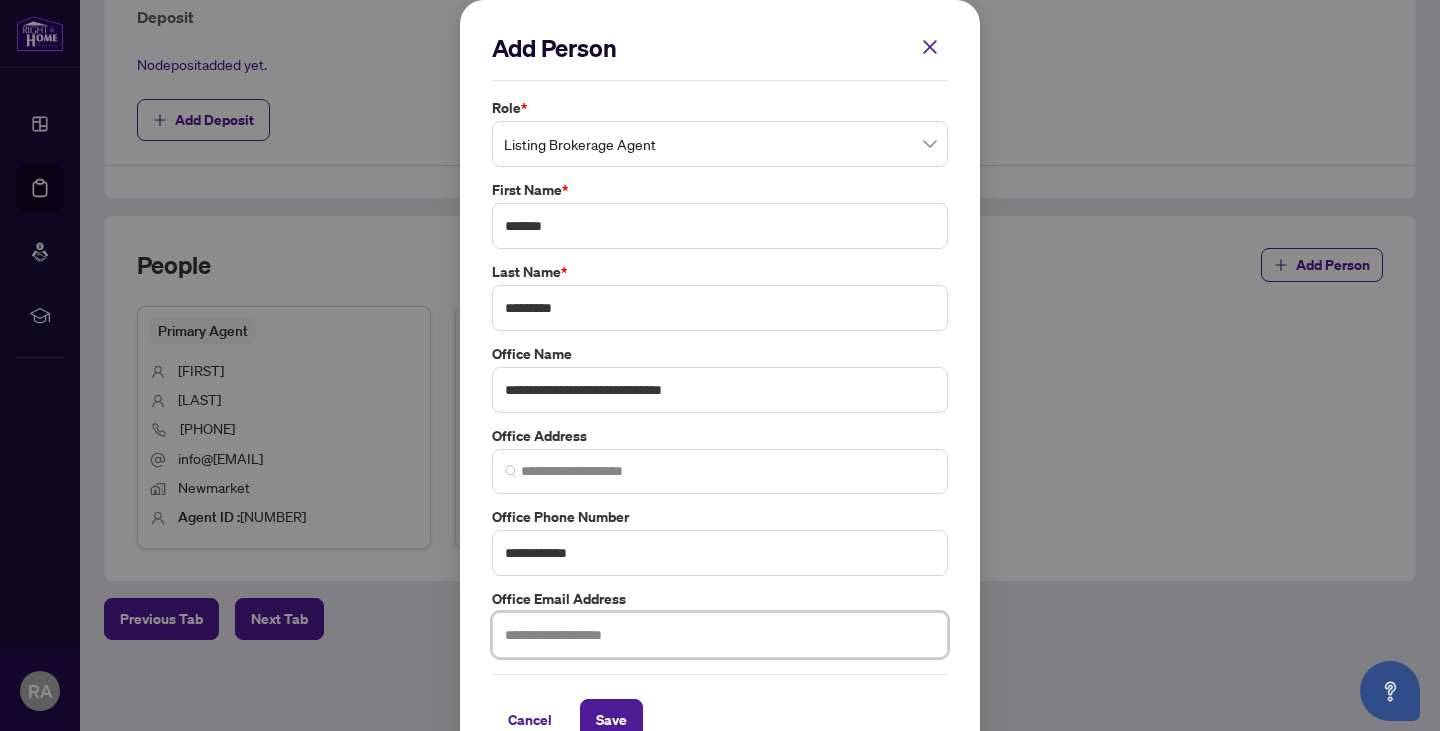 click at bounding box center [720, 635] 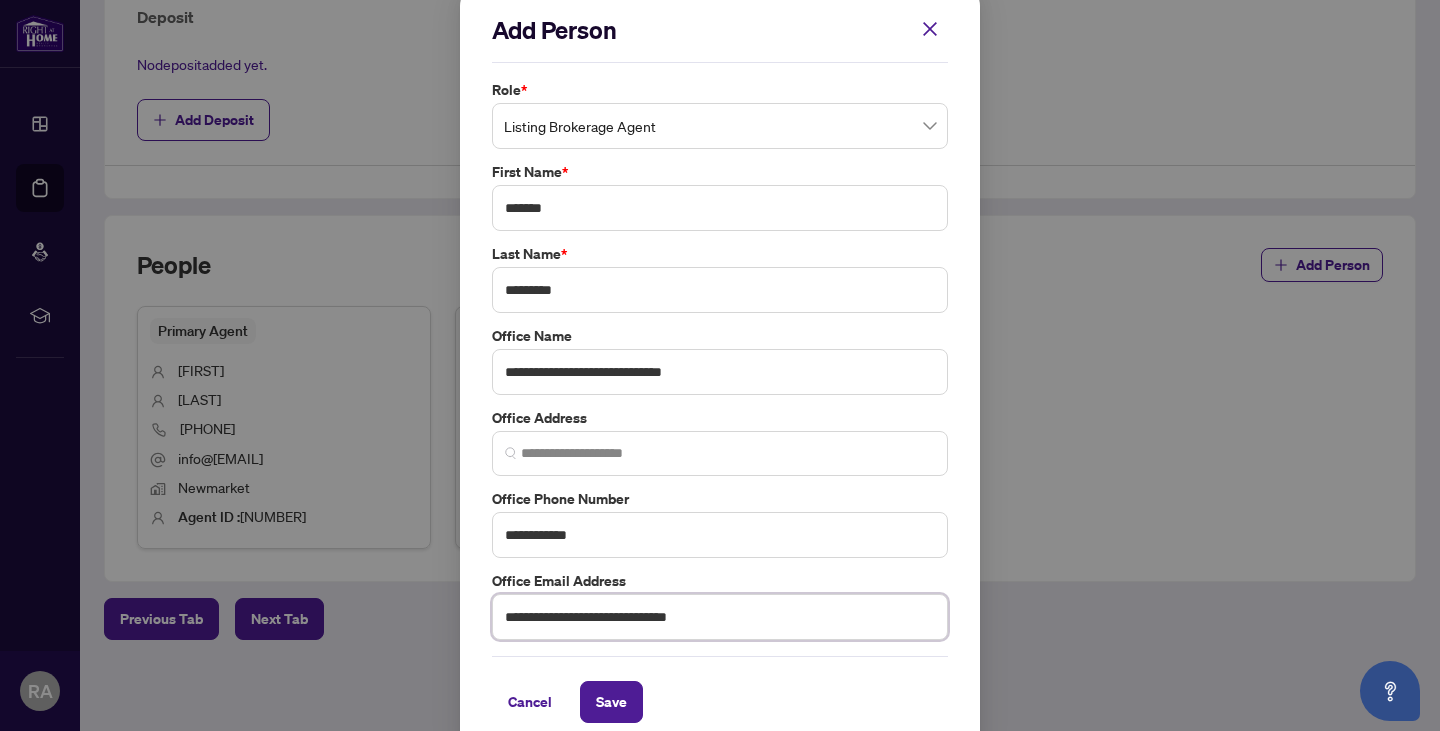 scroll, scrollTop: 42, scrollLeft: 0, axis: vertical 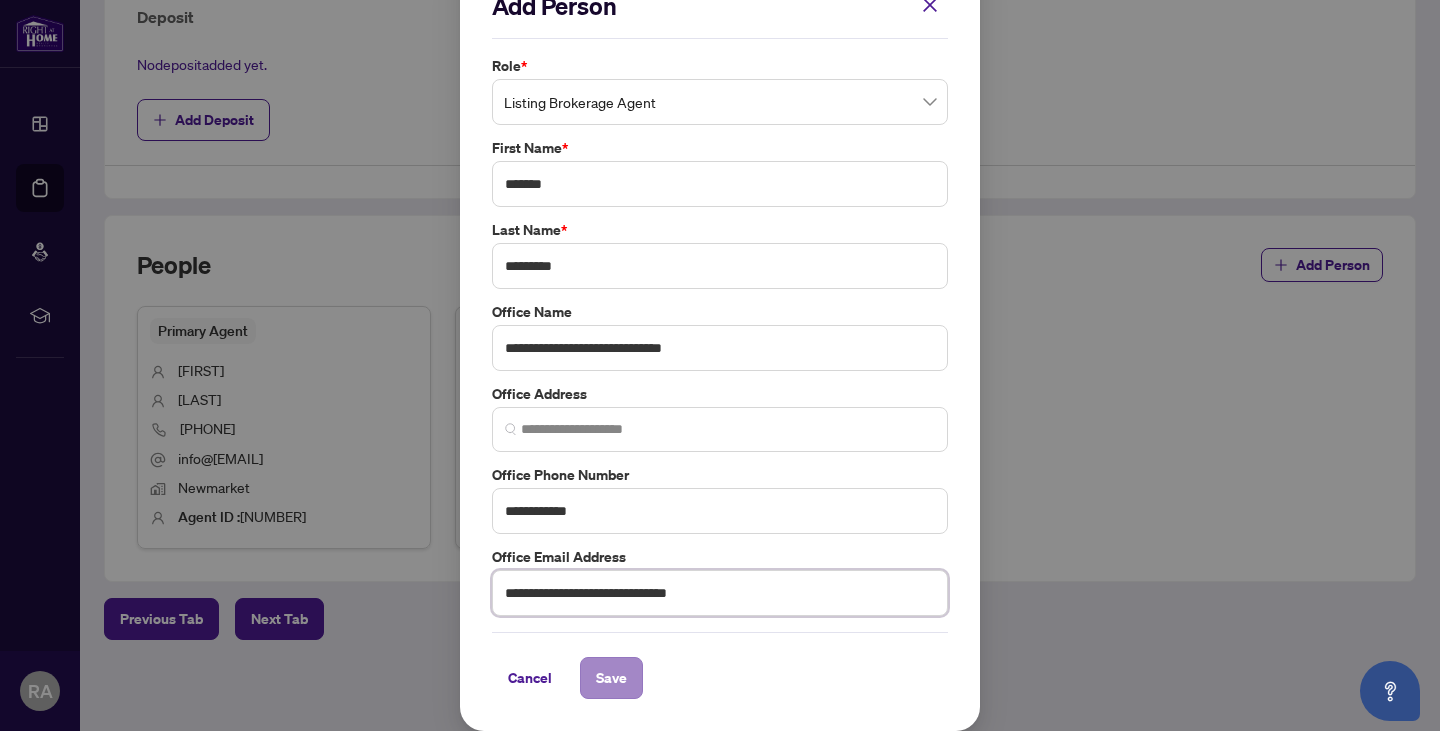 type on "**********" 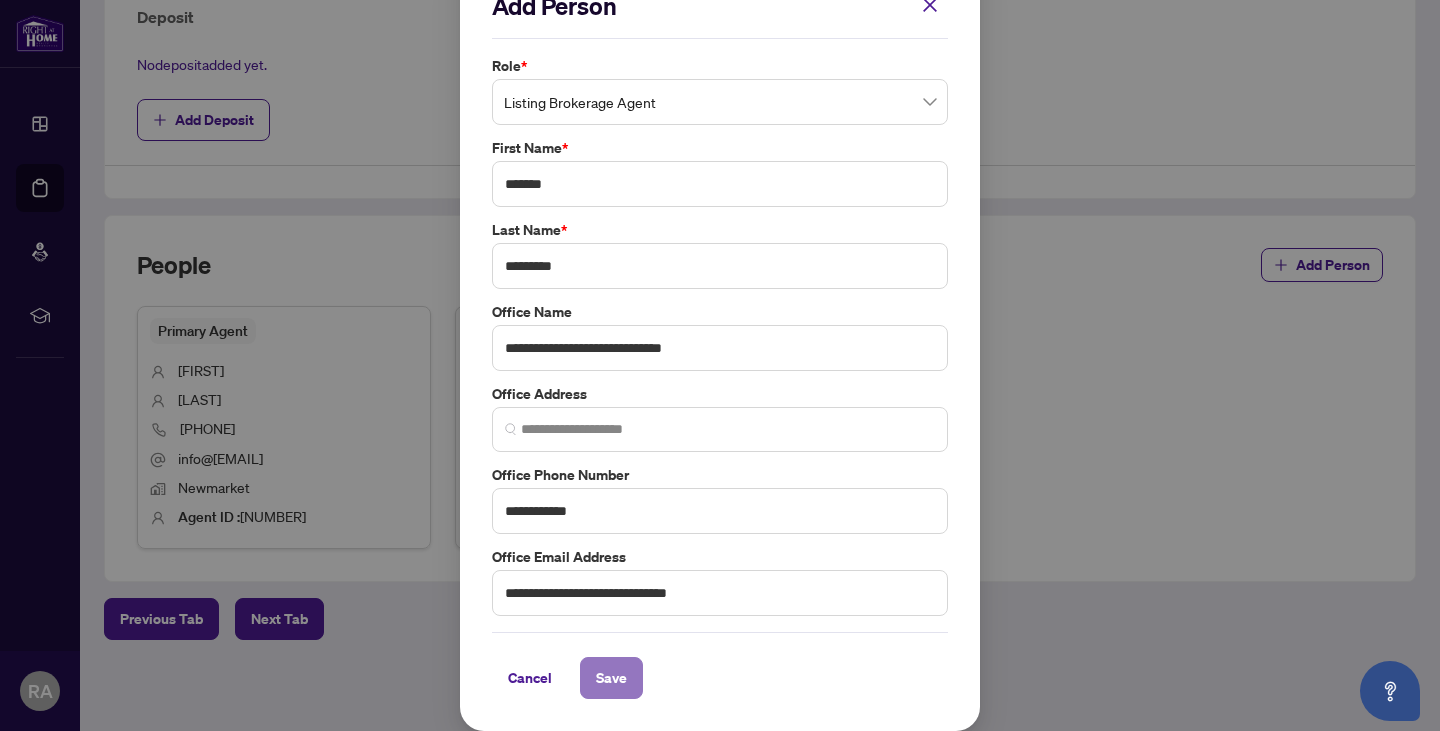click on "Save" at bounding box center [611, 678] 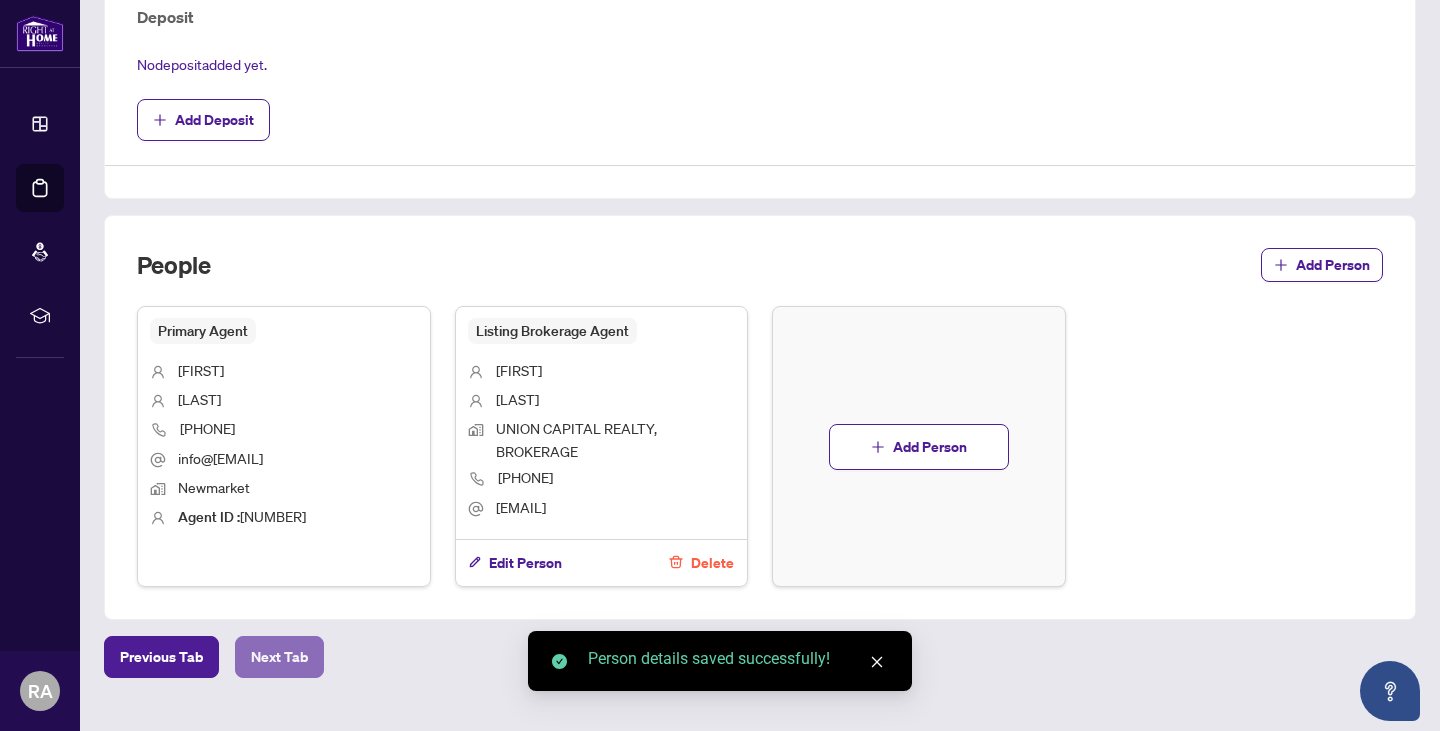 click on "Next Tab" at bounding box center [279, 657] 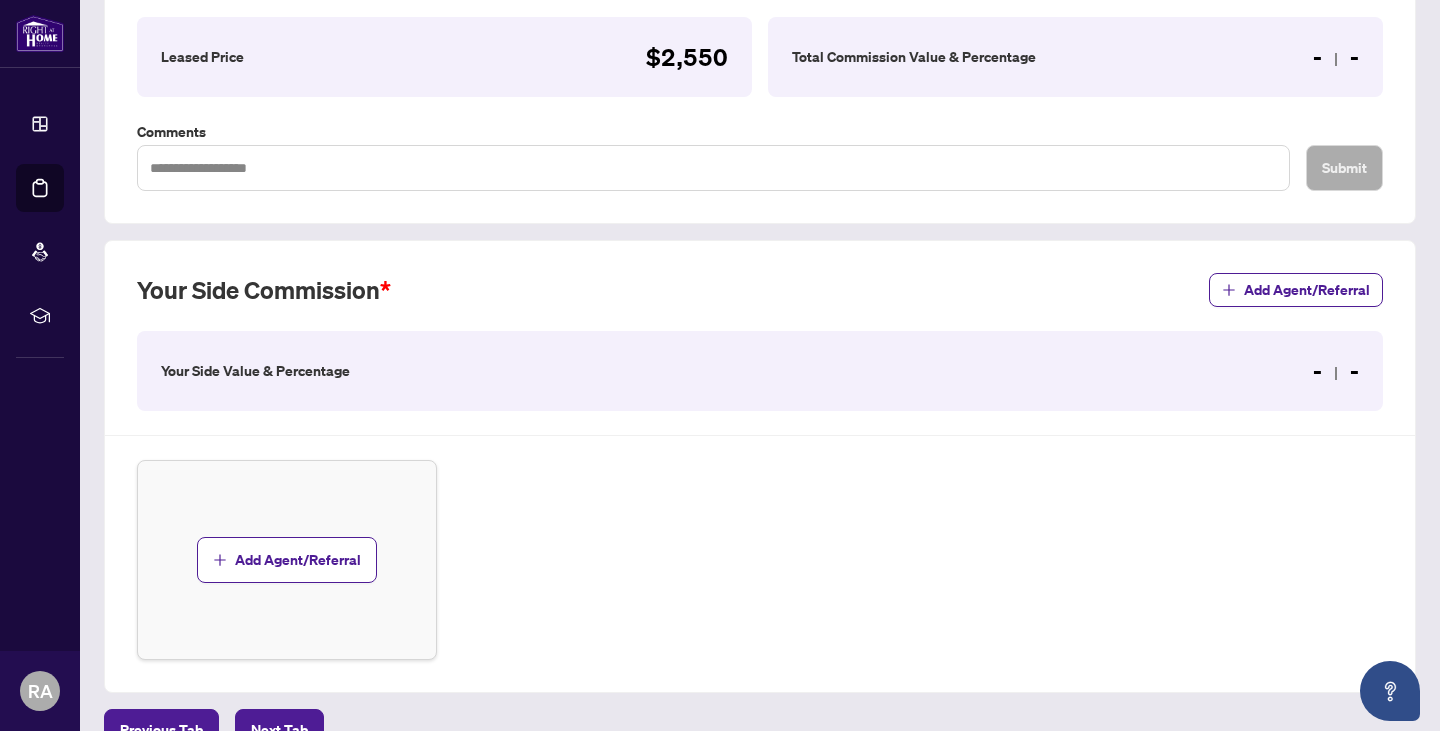 scroll, scrollTop: 400, scrollLeft: 0, axis: vertical 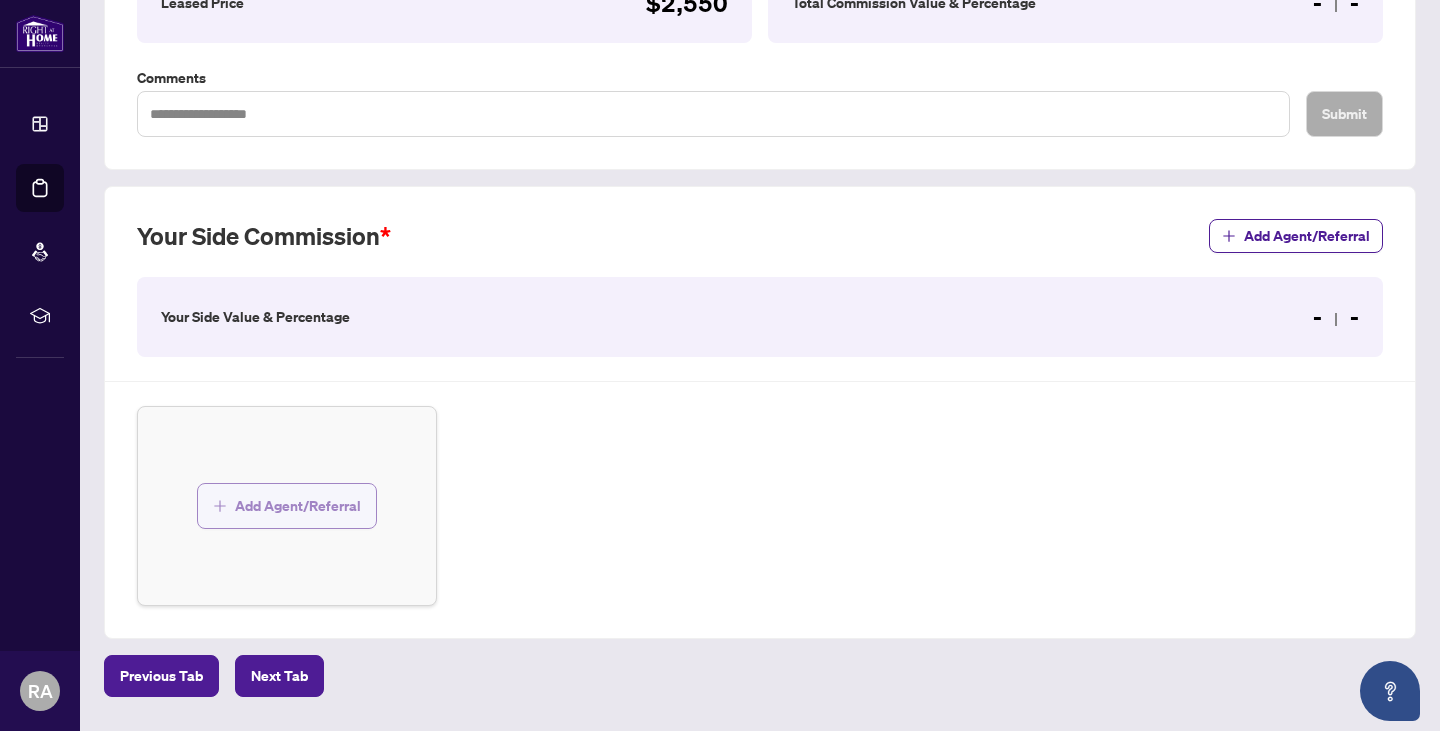 click on "Add Agent/Referral" at bounding box center (298, 506) 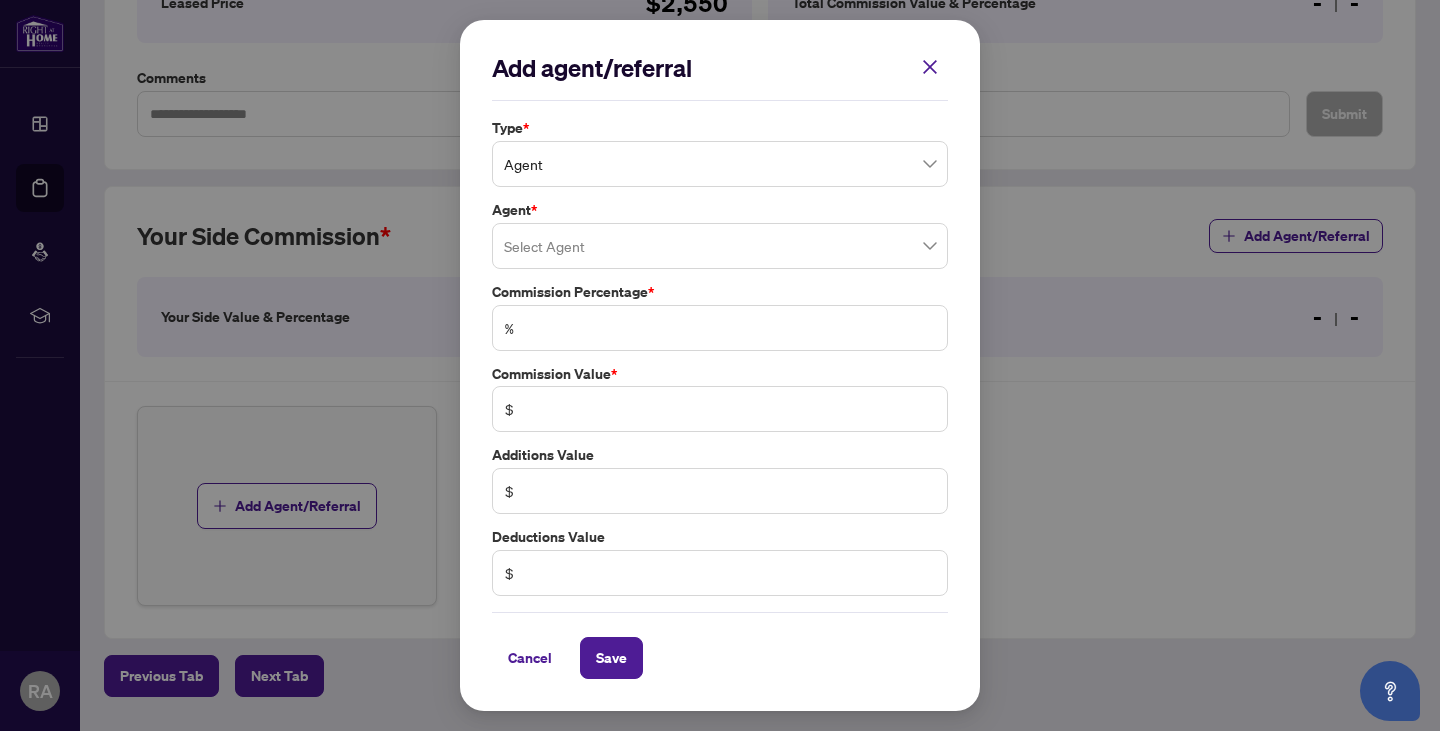click at bounding box center (720, 246) 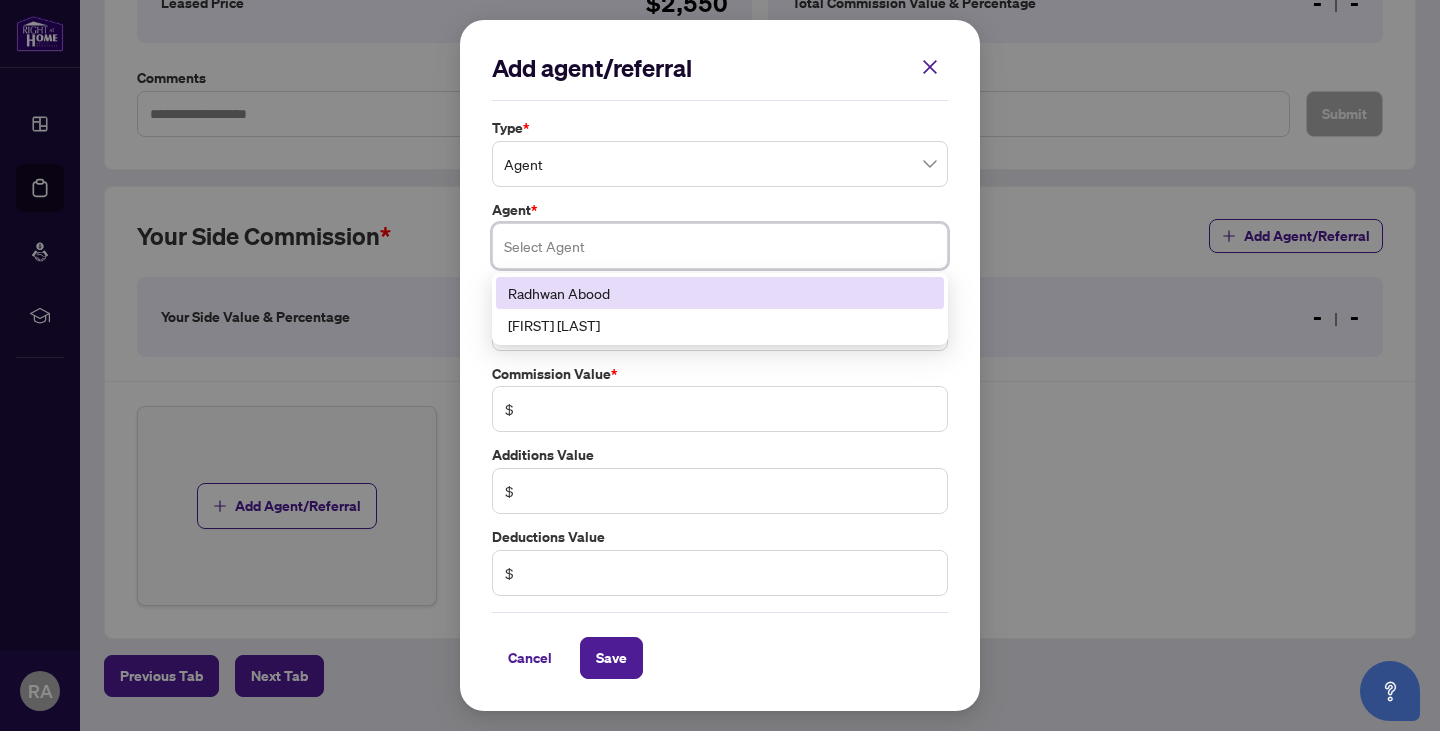 click on "Radhwan Abood" at bounding box center (720, 293) 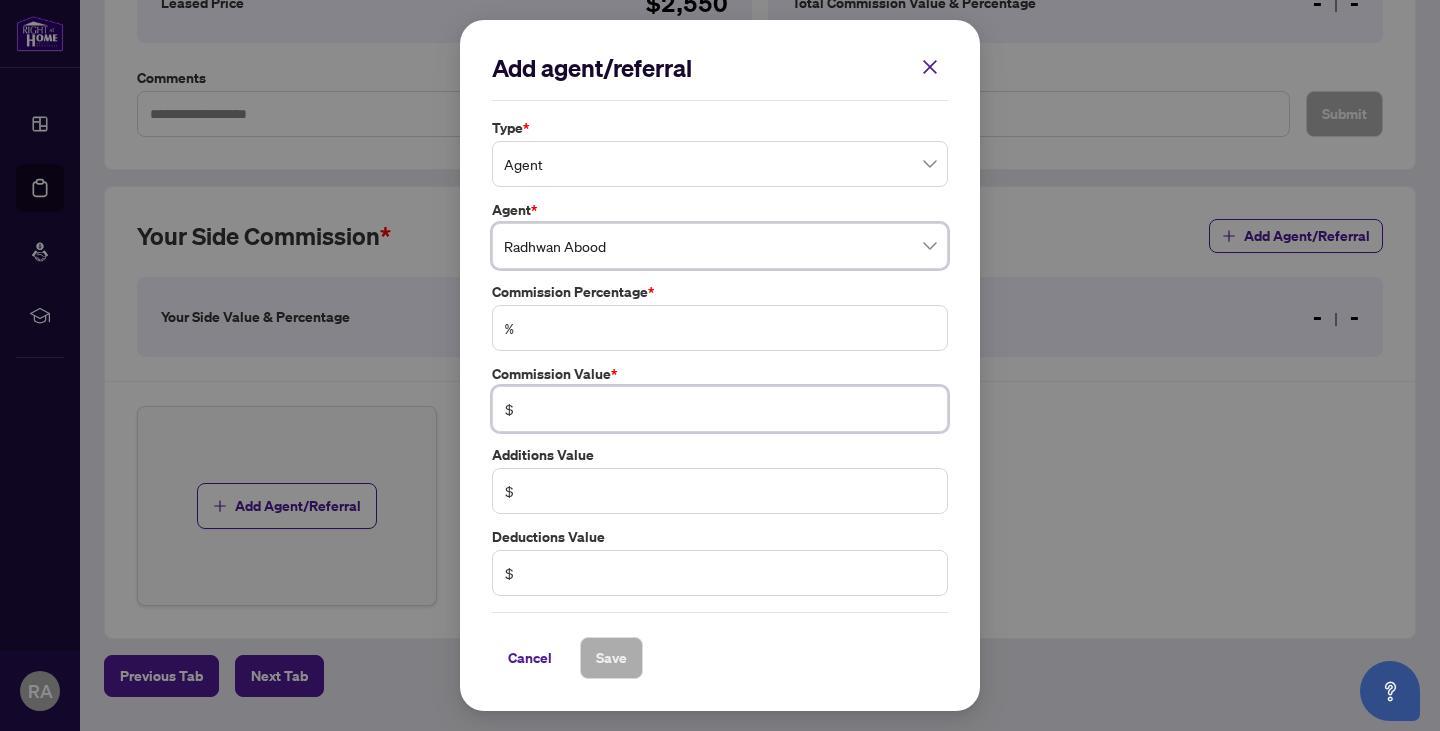 click at bounding box center (730, 409) 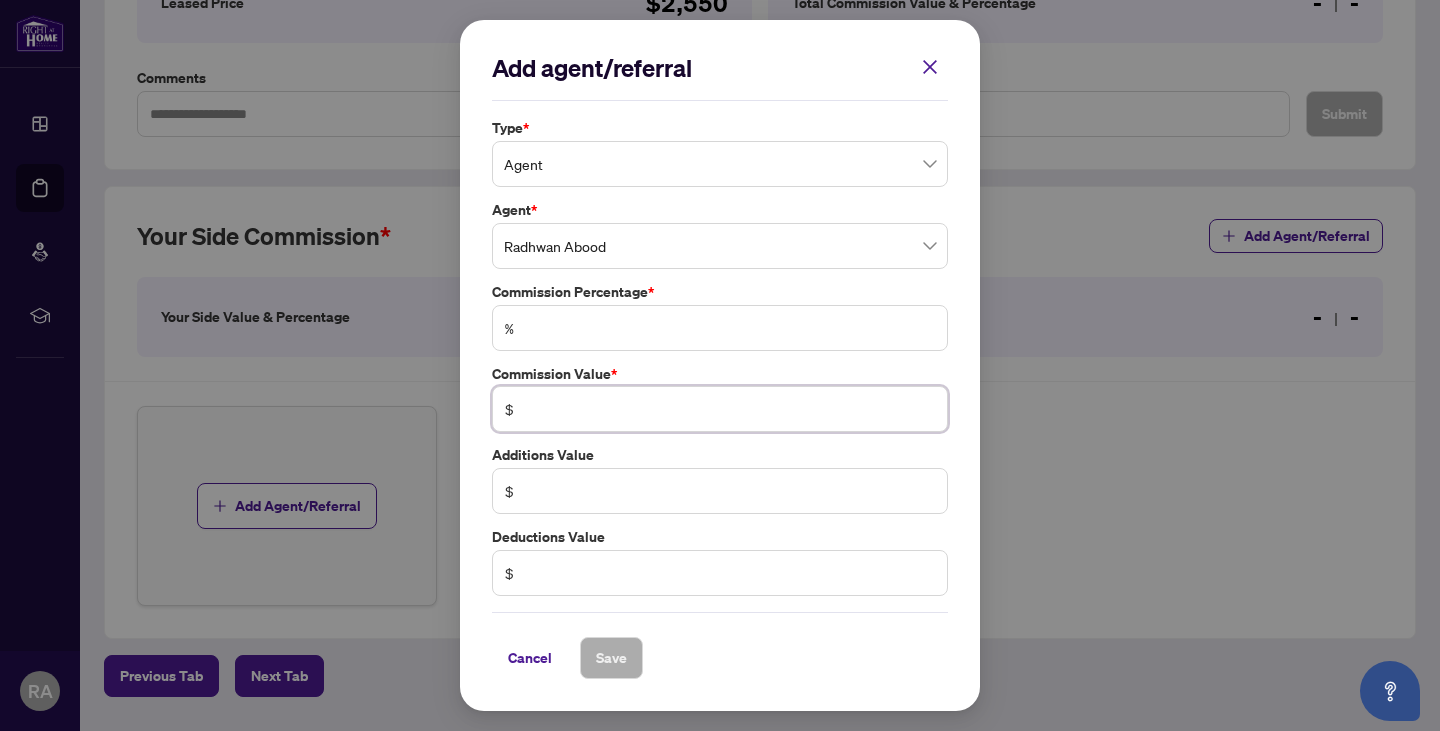 type on "******" 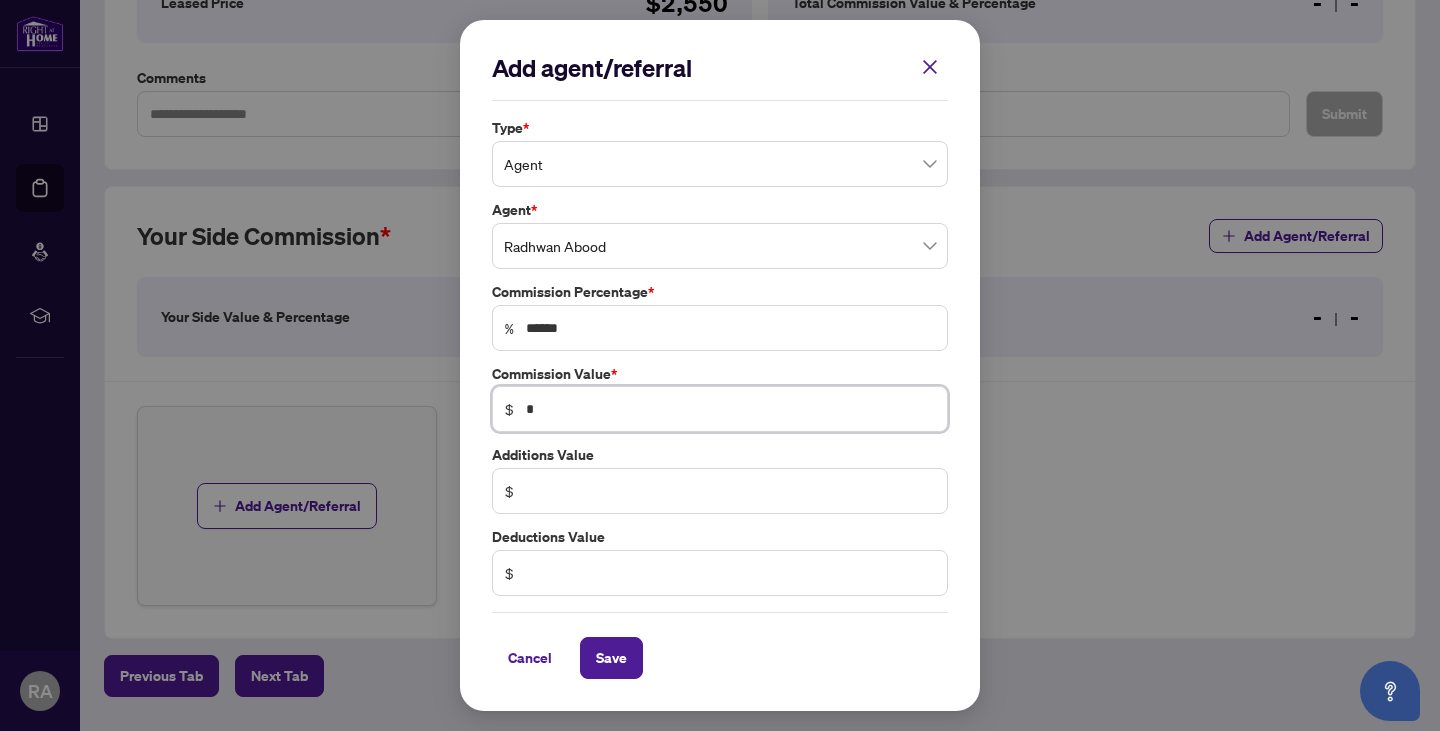 type on "******" 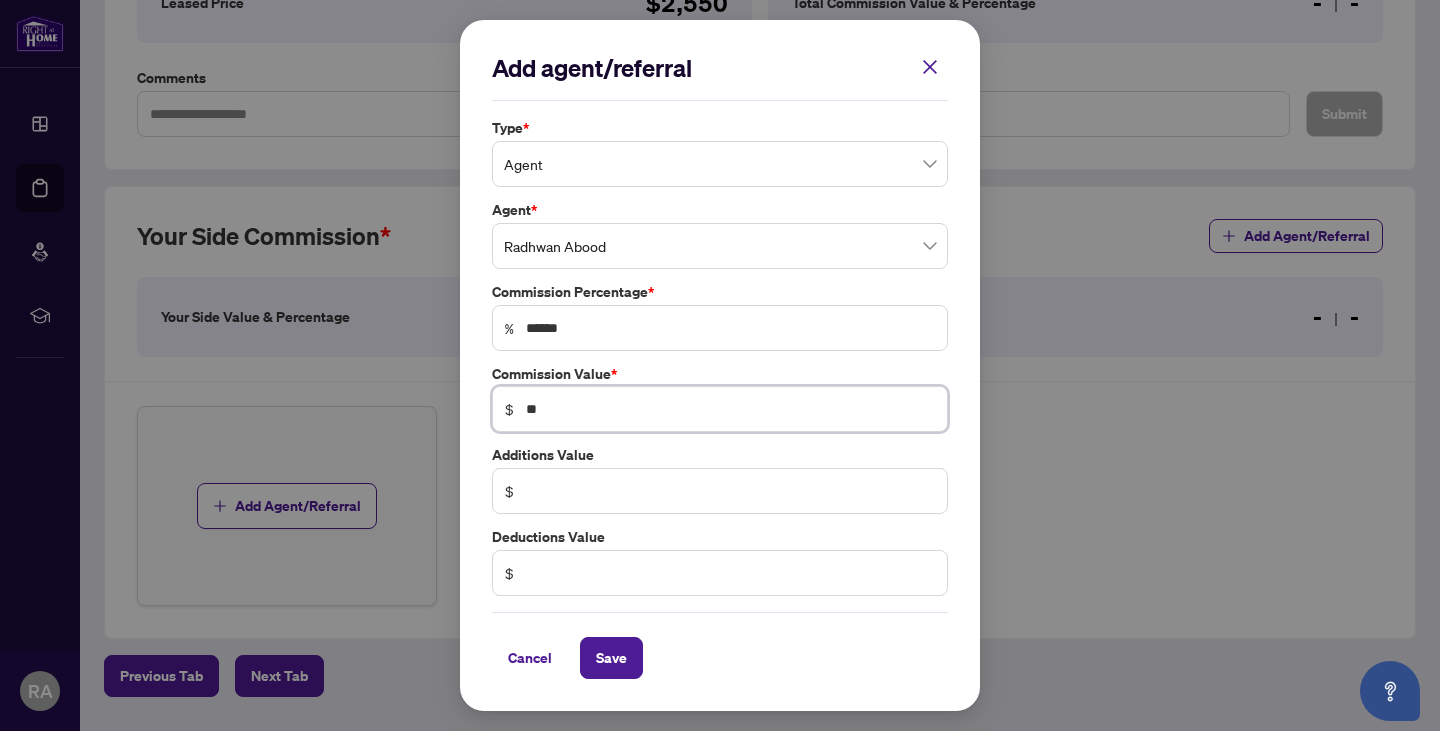 type on "******" 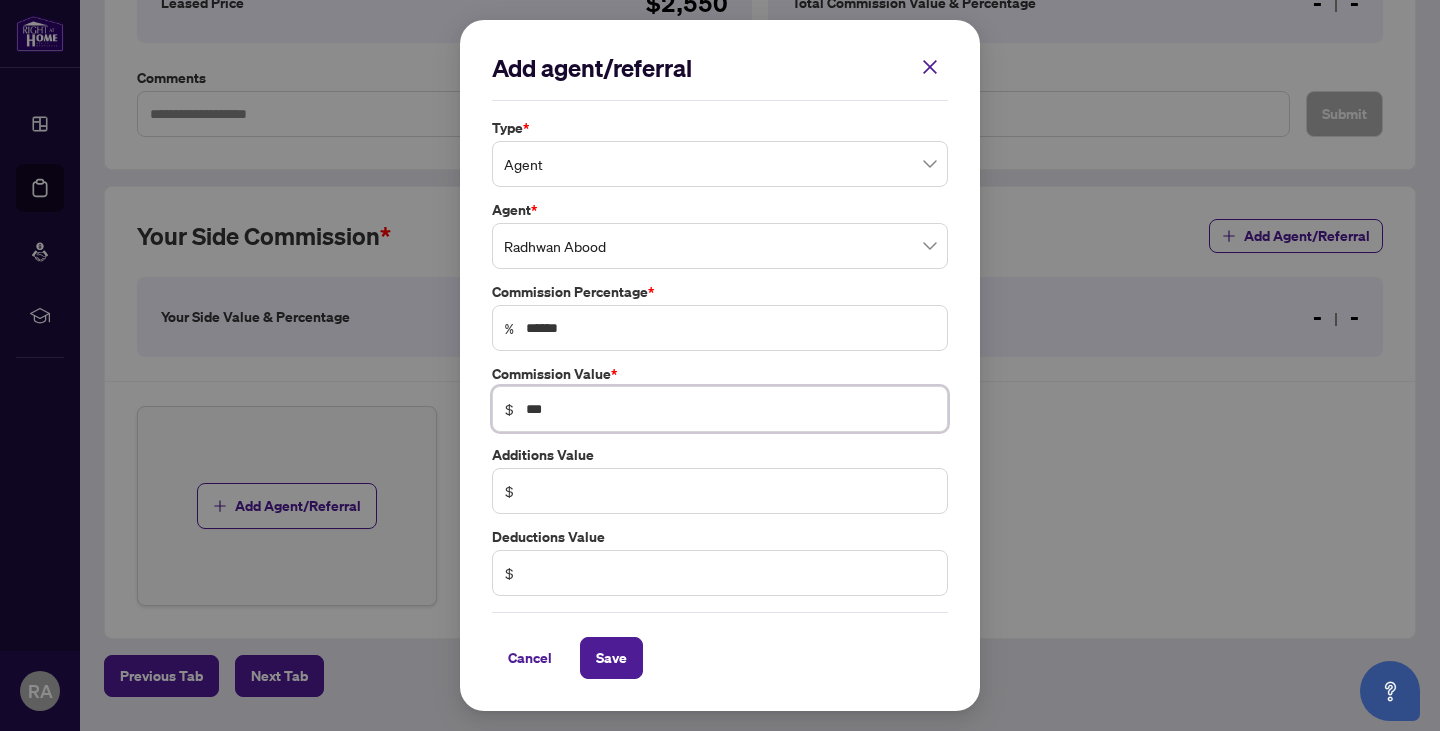 type on "**" 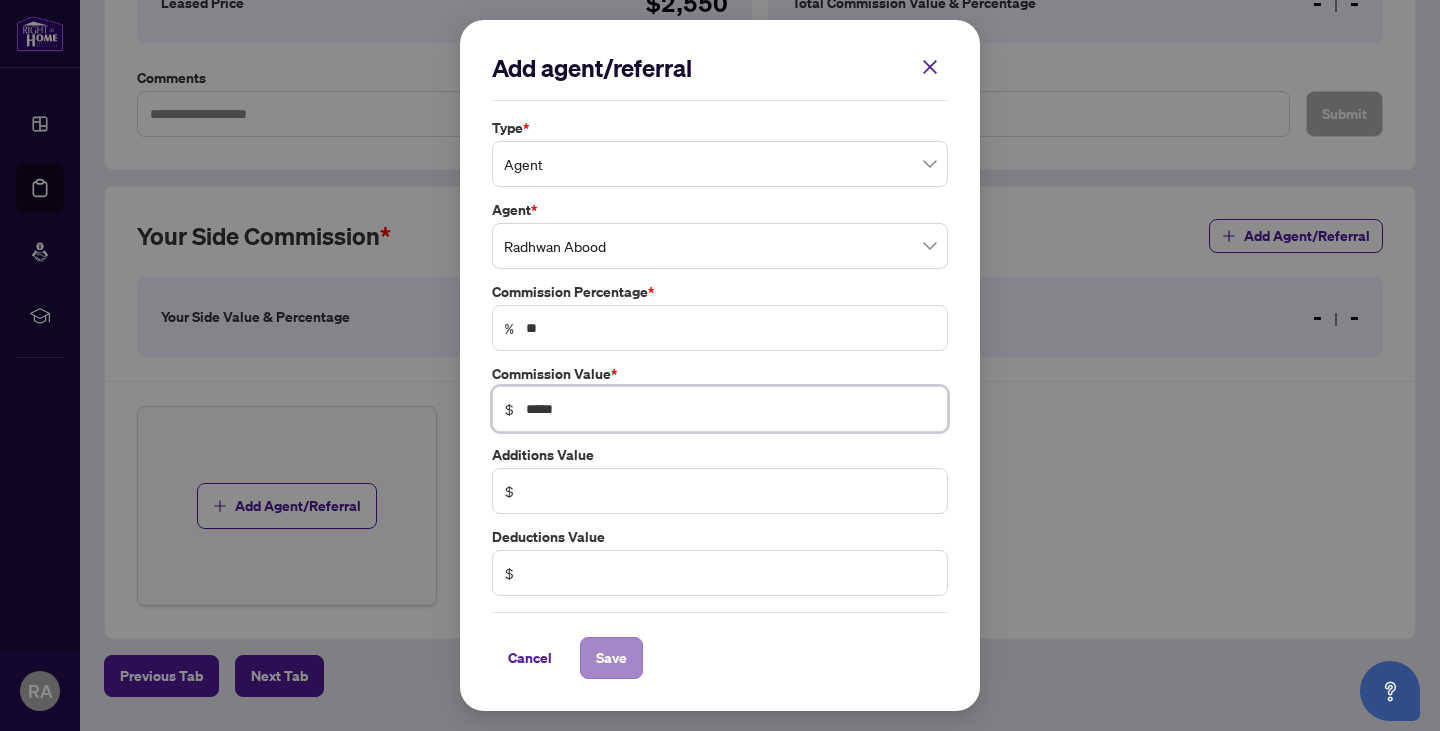 type on "*****" 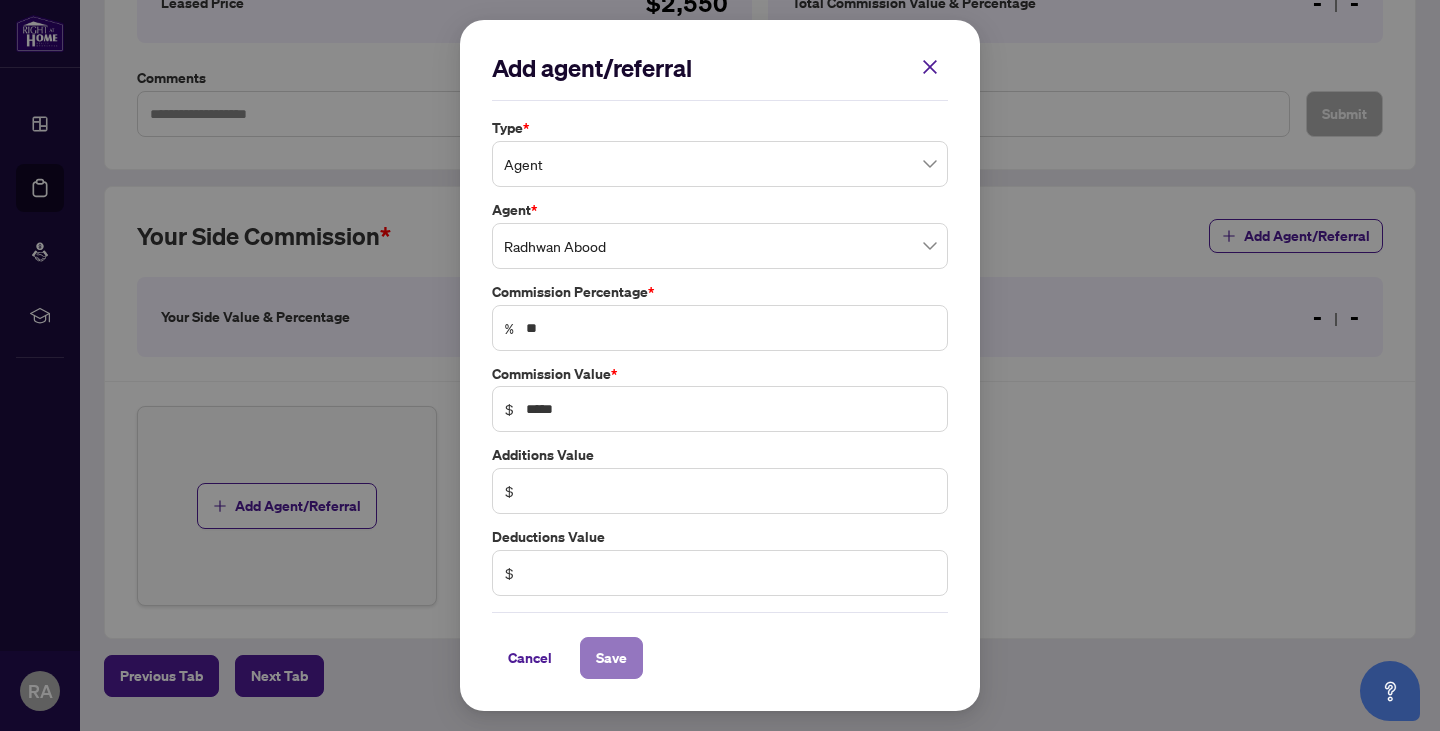 click on "Save" at bounding box center [611, 658] 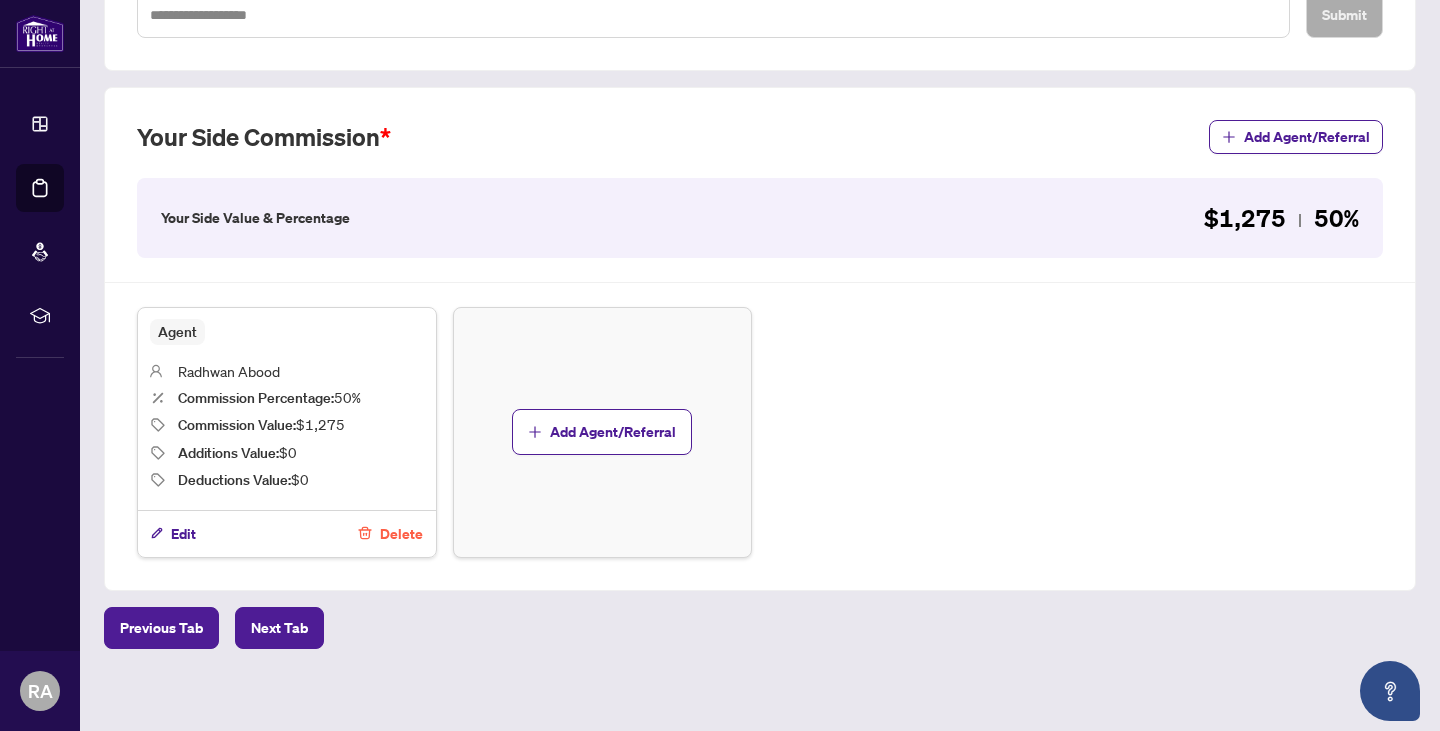 scroll, scrollTop: 500, scrollLeft: 0, axis: vertical 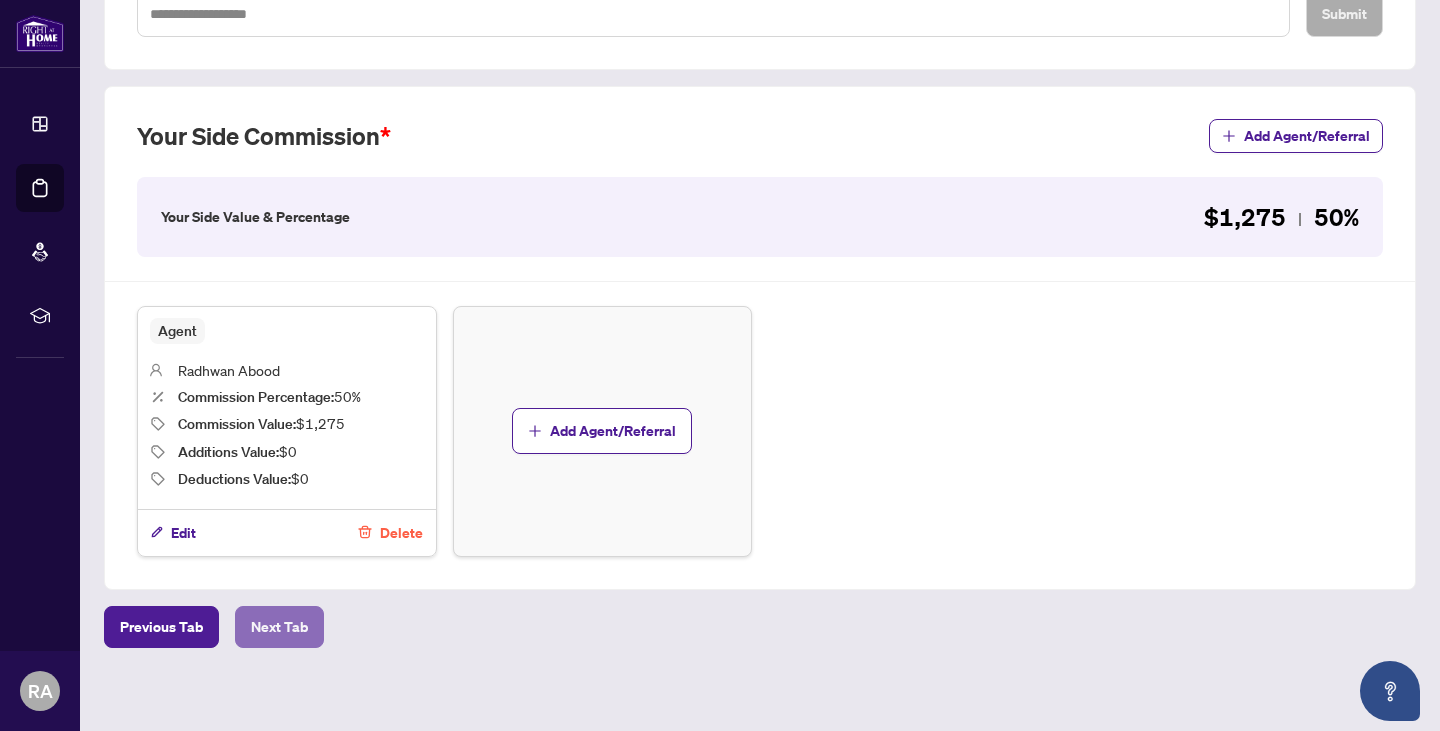 click on "Next Tab" at bounding box center (279, 627) 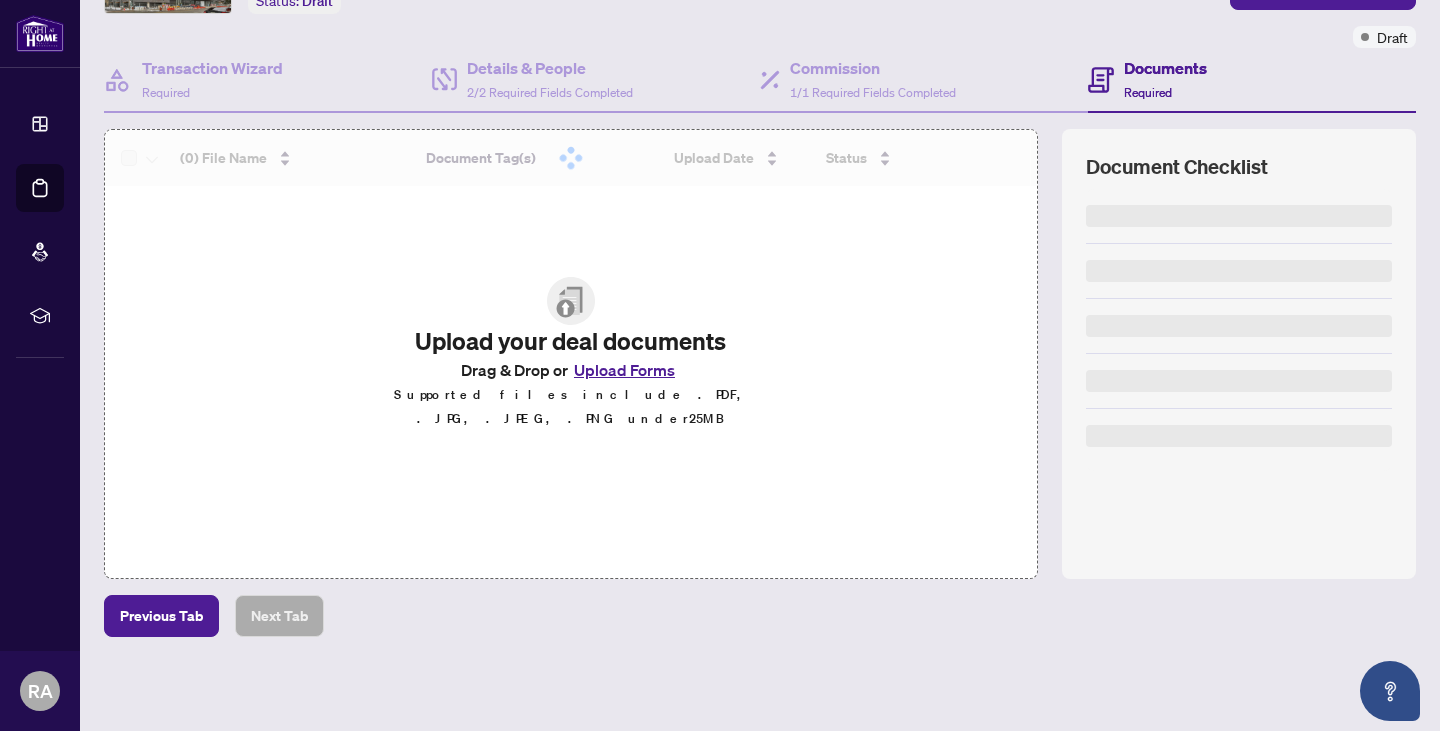 scroll, scrollTop: 0, scrollLeft: 0, axis: both 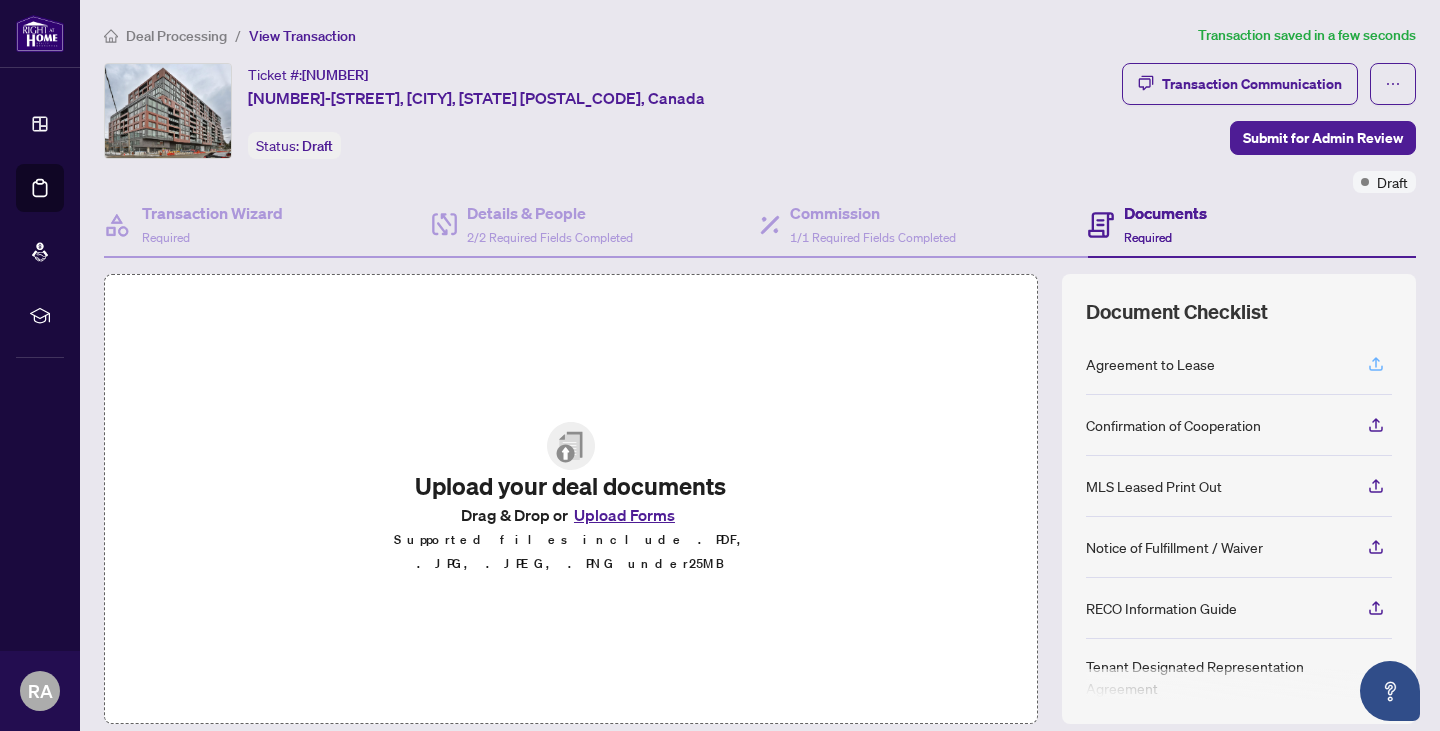 click 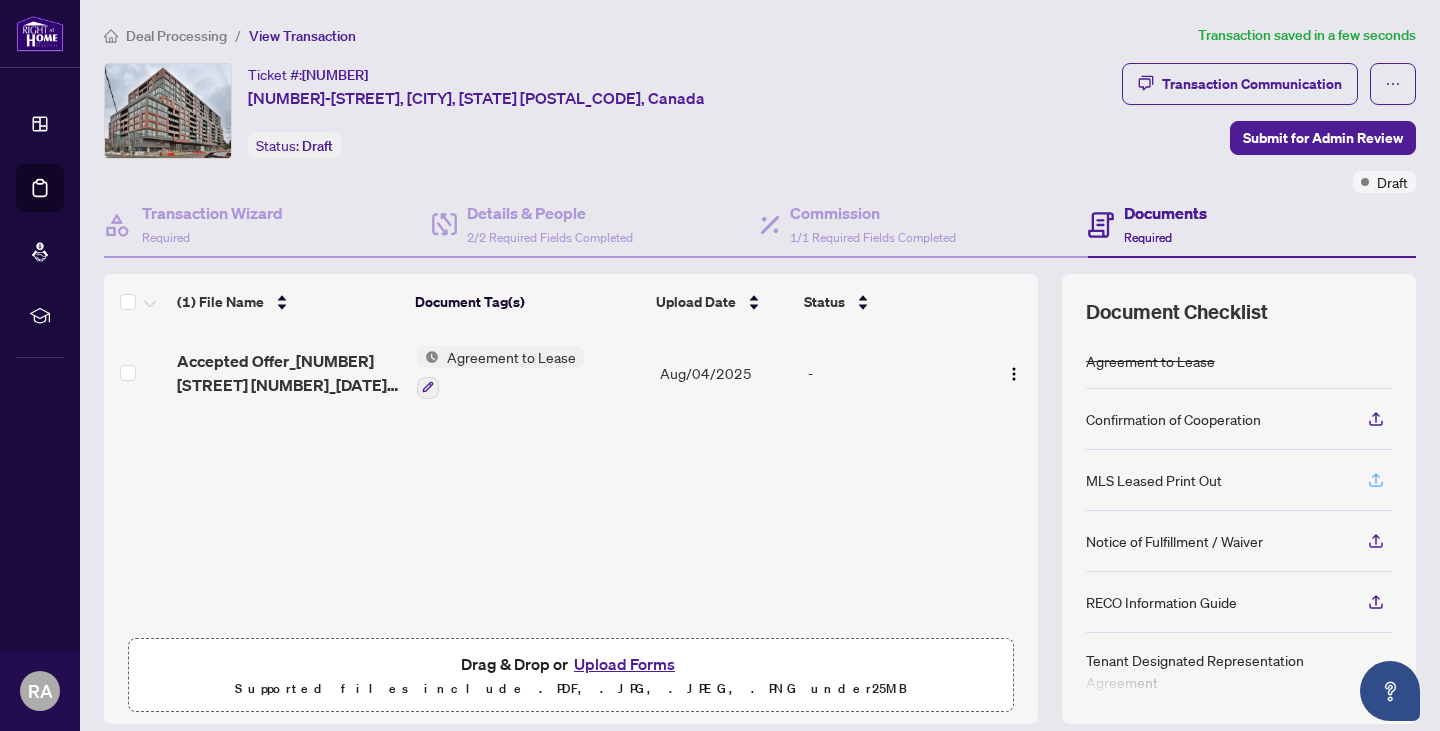 click 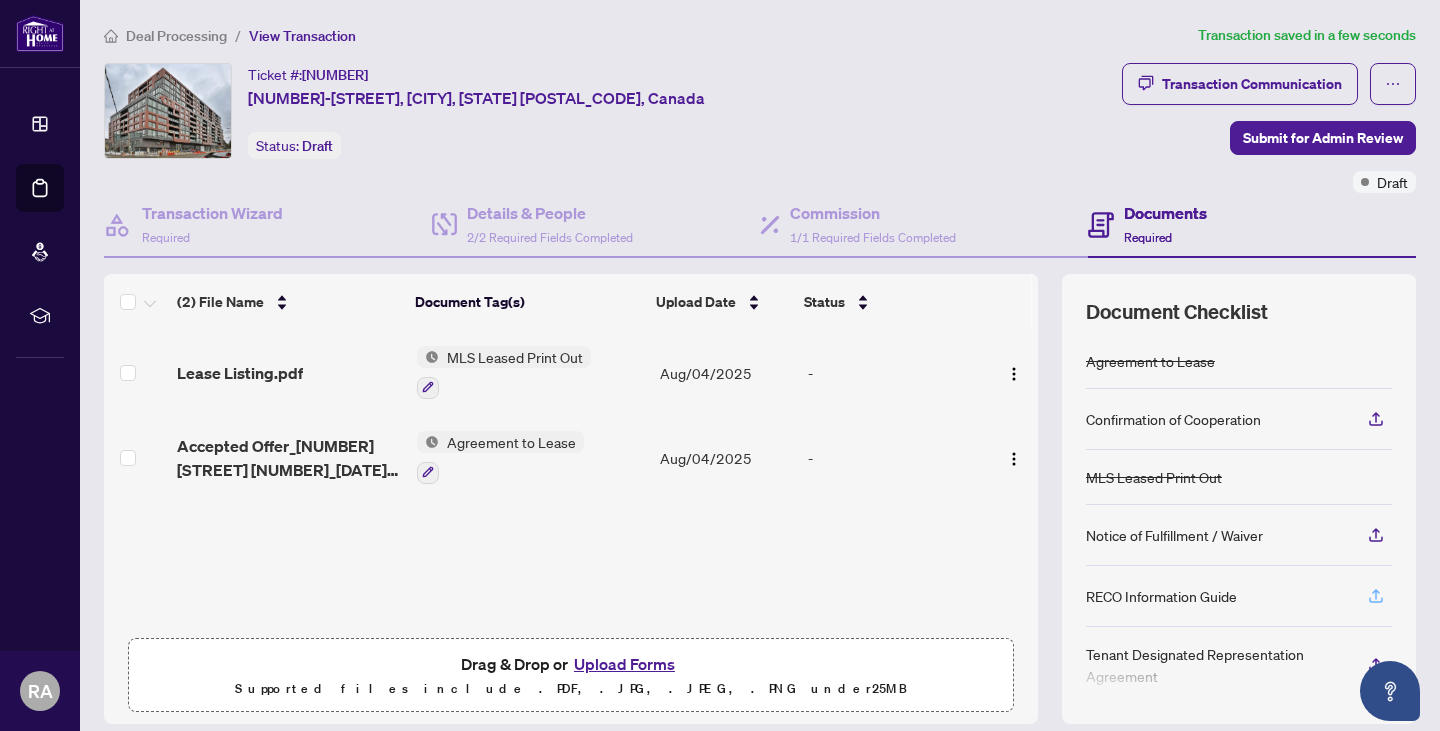 click 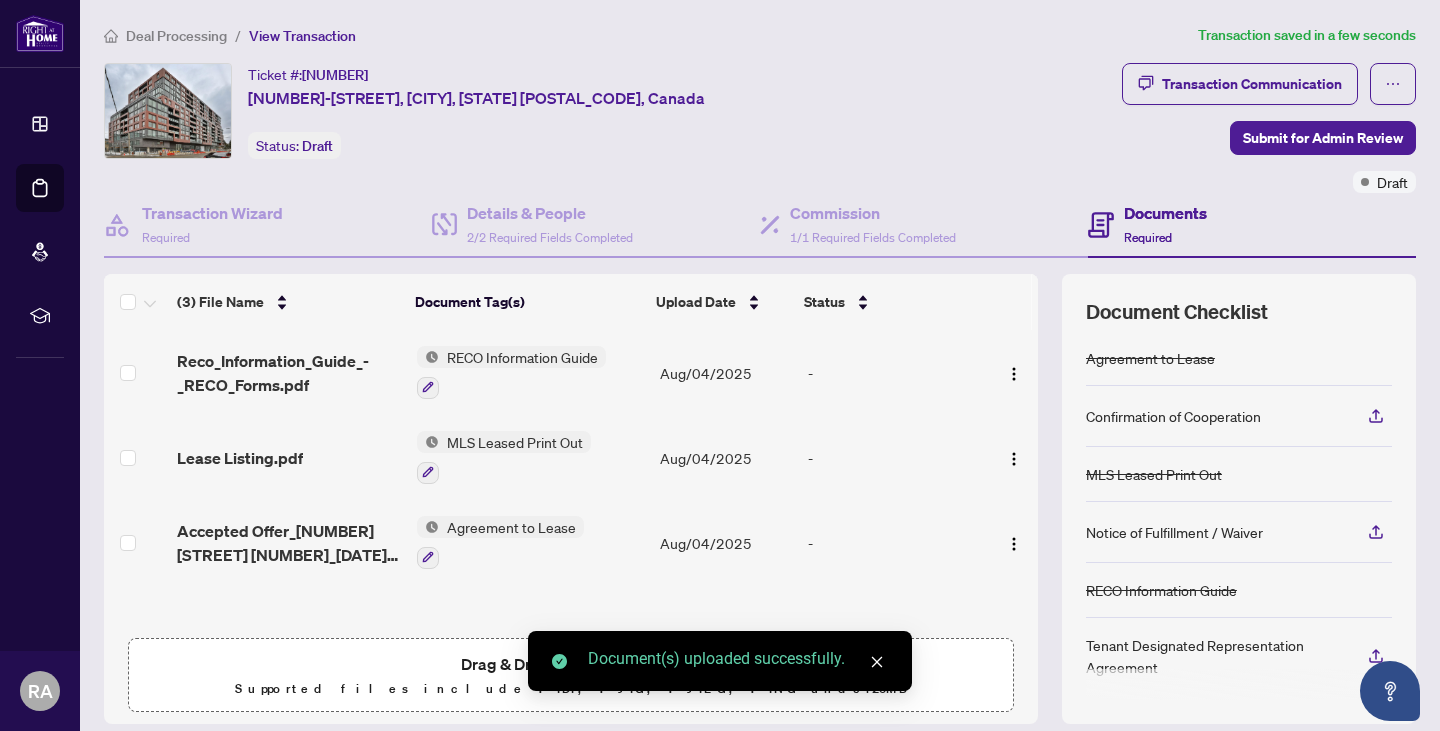 scroll, scrollTop: 5, scrollLeft: 0, axis: vertical 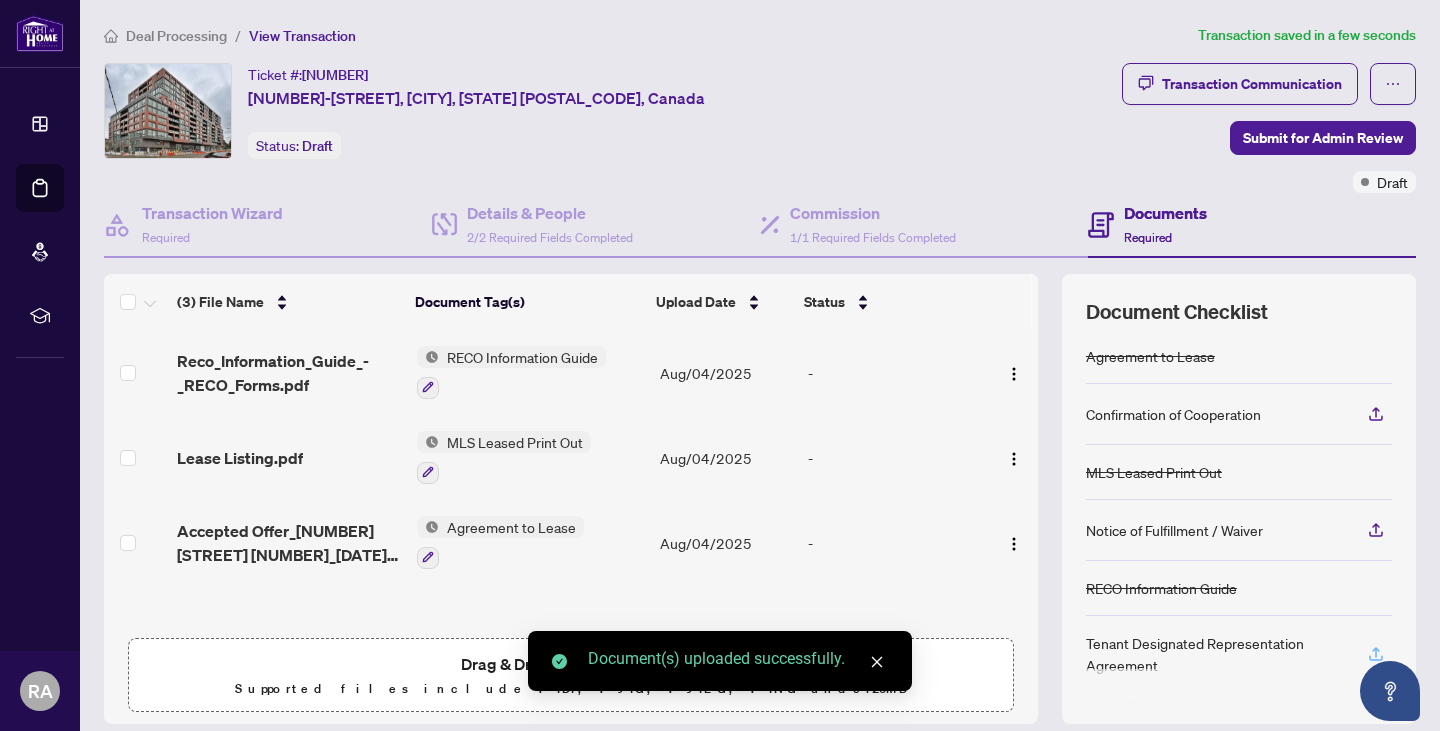 click 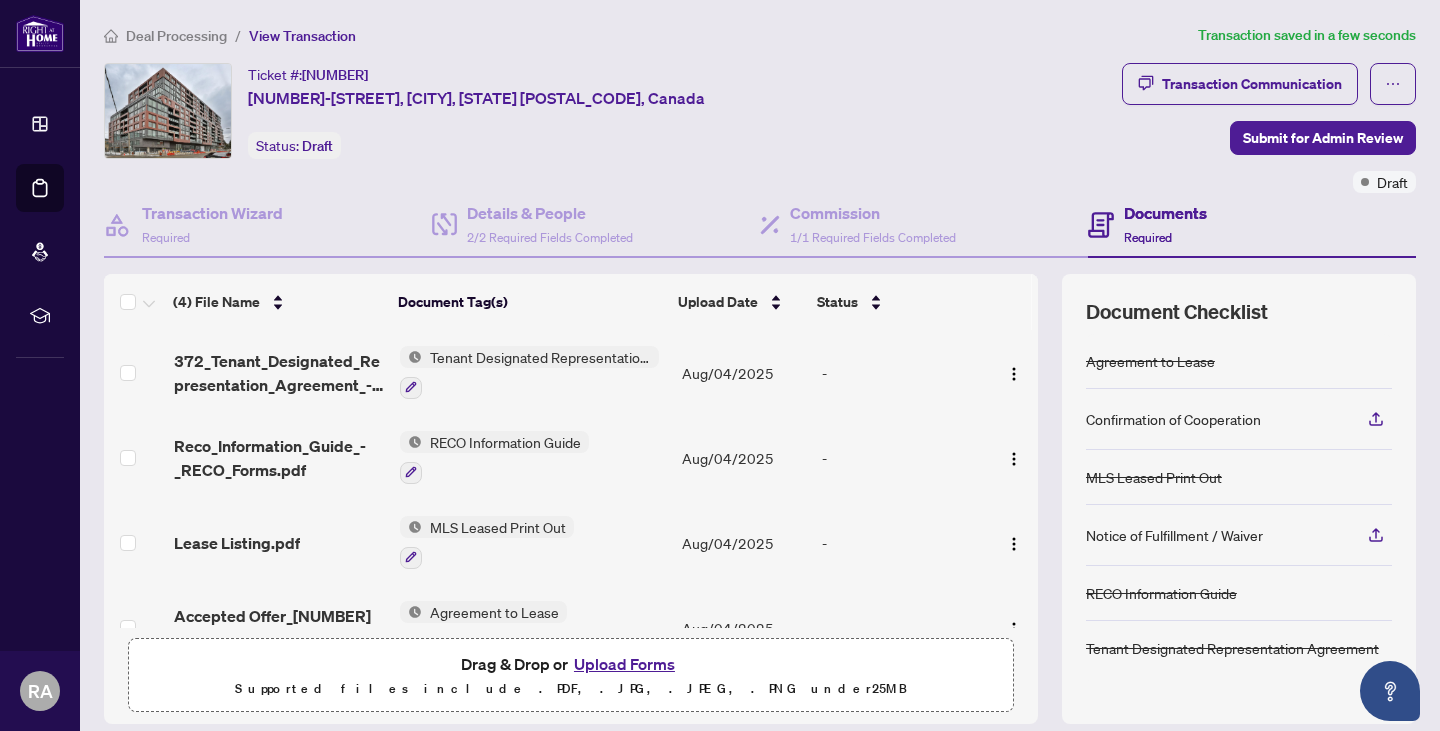 scroll, scrollTop: 45, scrollLeft: 0, axis: vertical 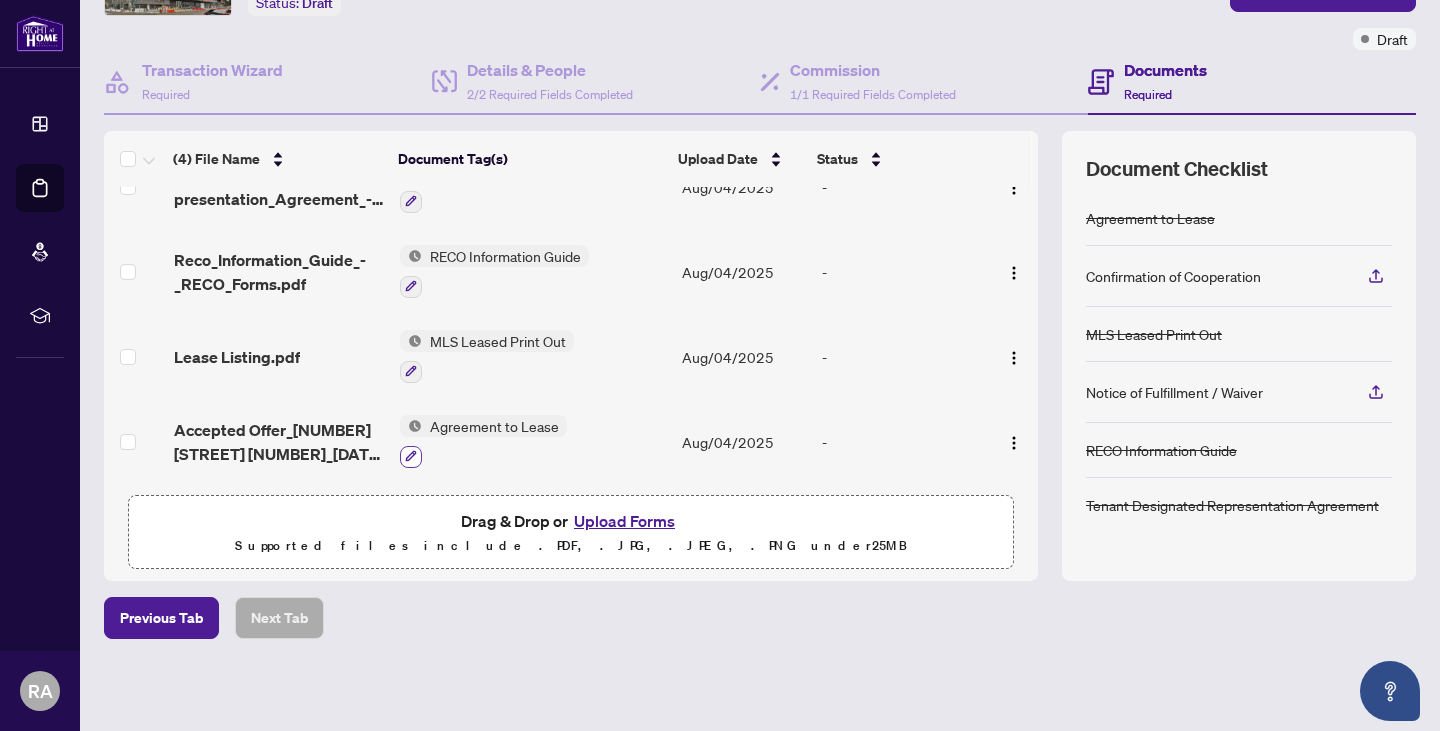 click 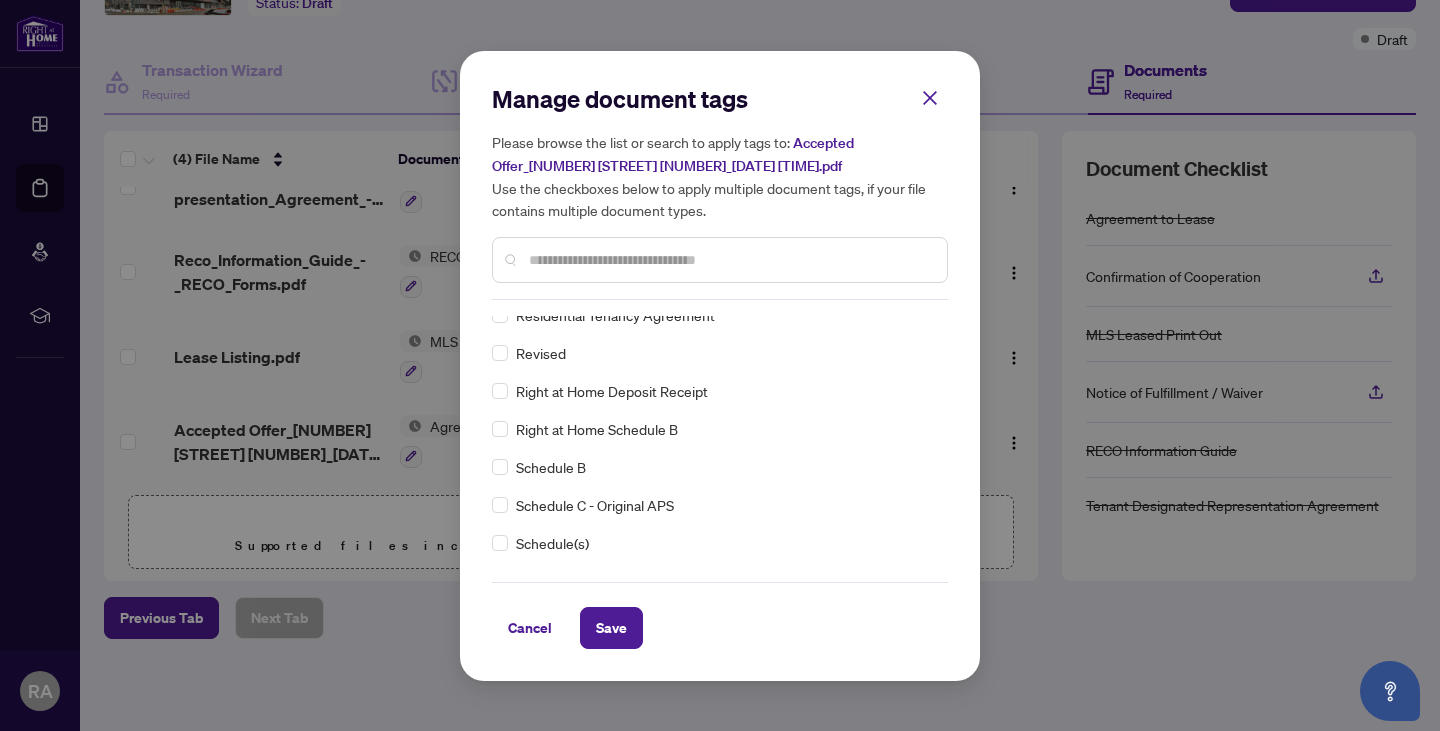 scroll, scrollTop: 4100, scrollLeft: 0, axis: vertical 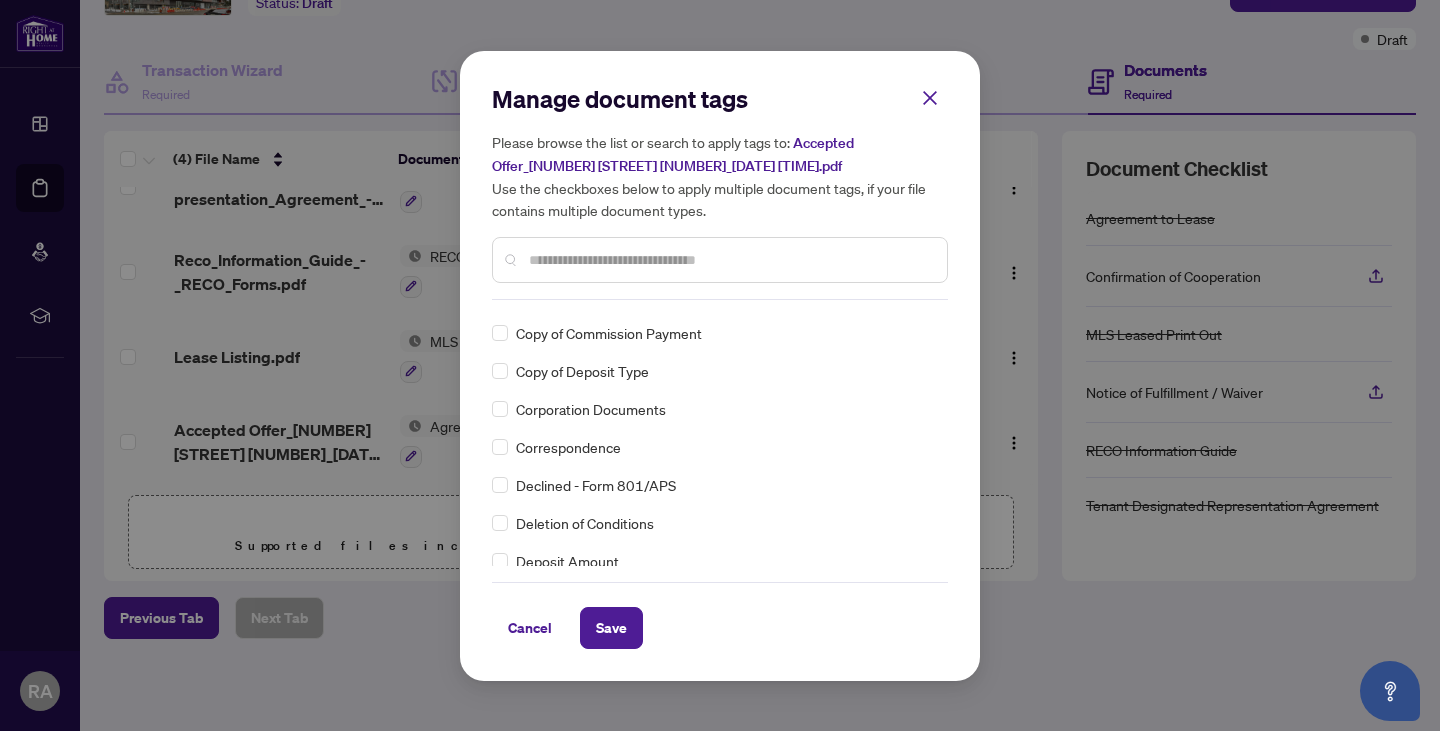 click at bounding box center (730, 260) 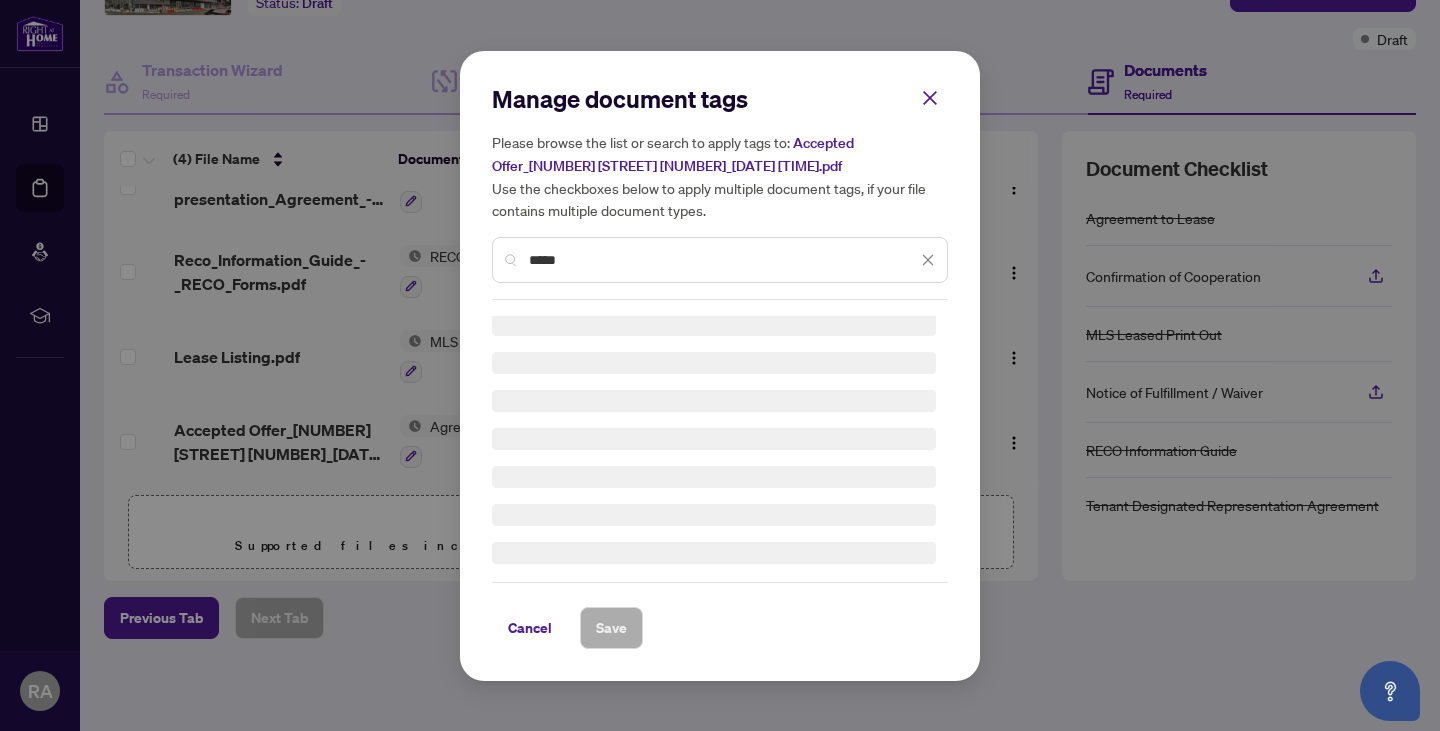 scroll, scrollTop: 0, scrollLeft: 0, axis: both 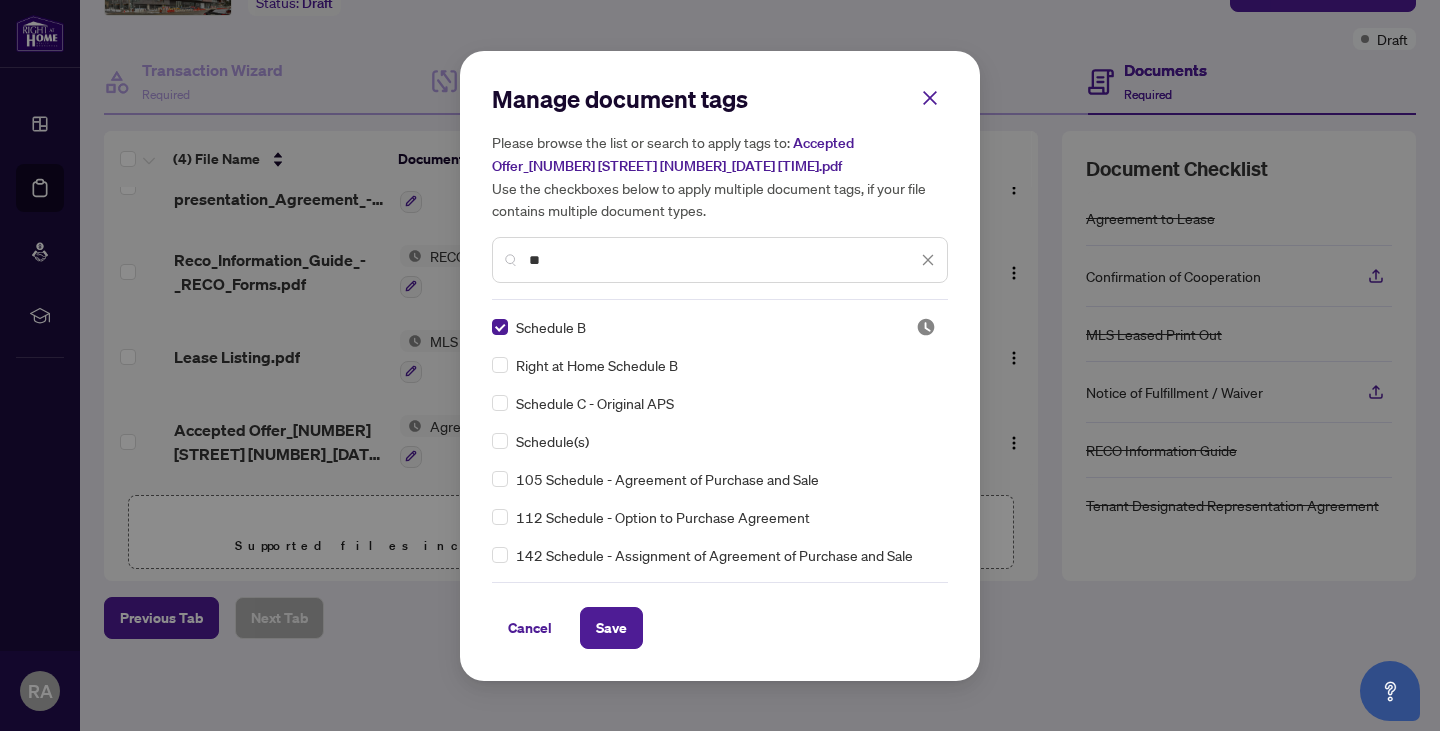 type on "*" 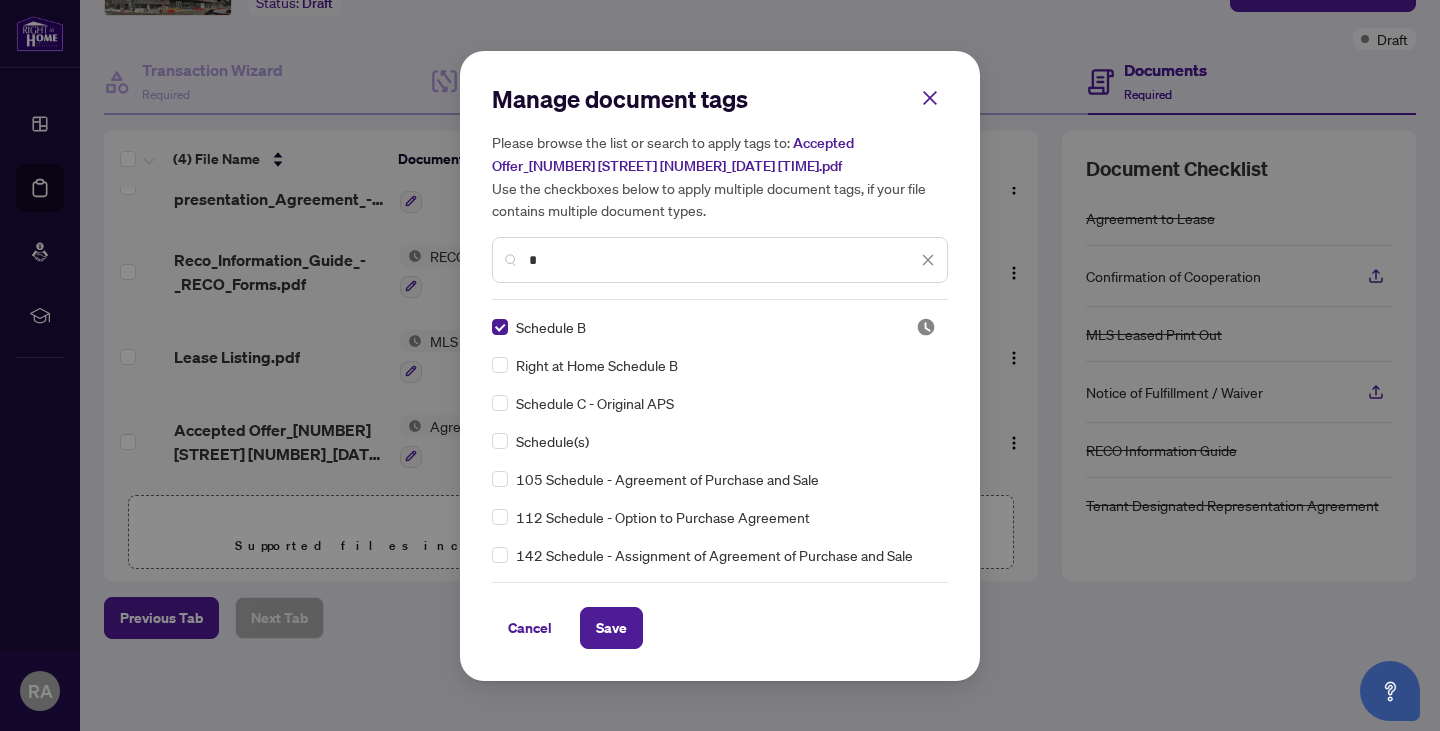 type 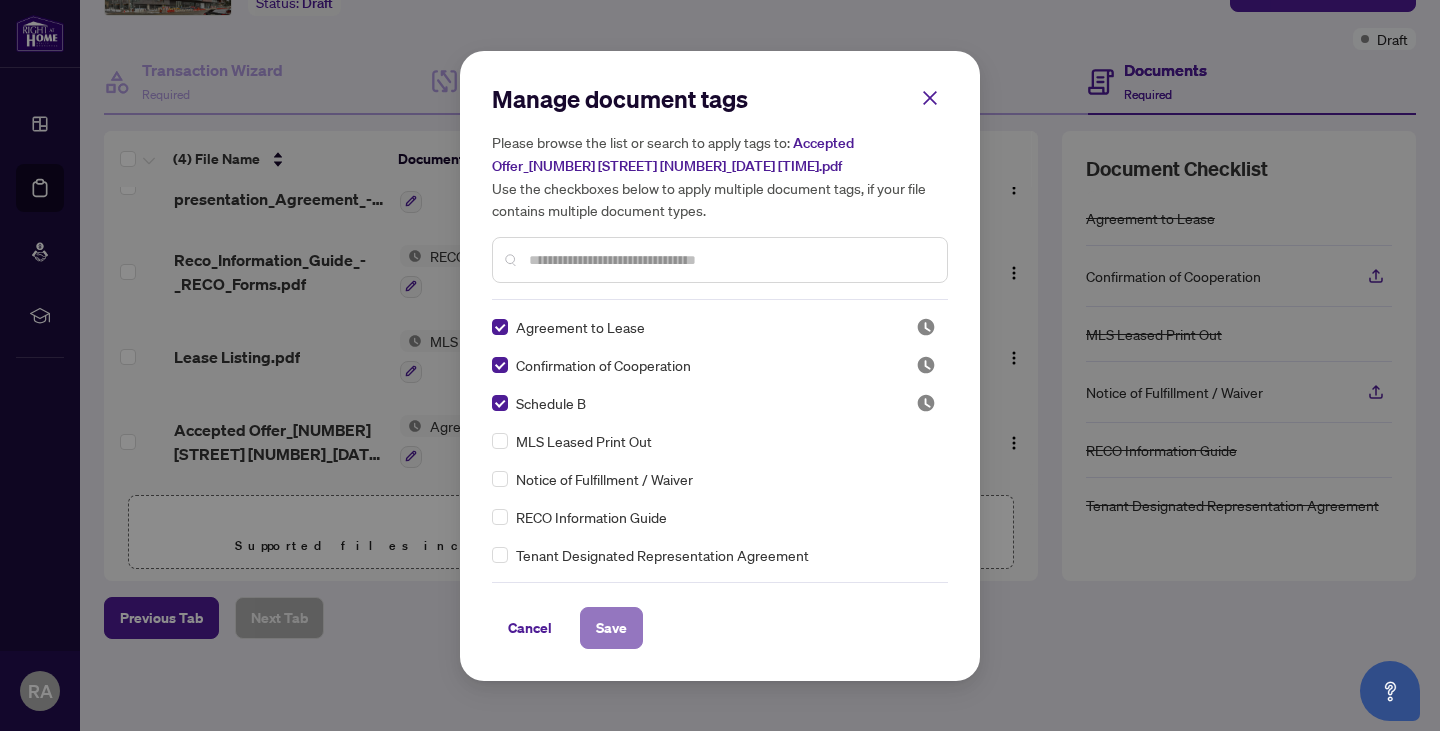 click on "Save" at bounding box center [611, 628] 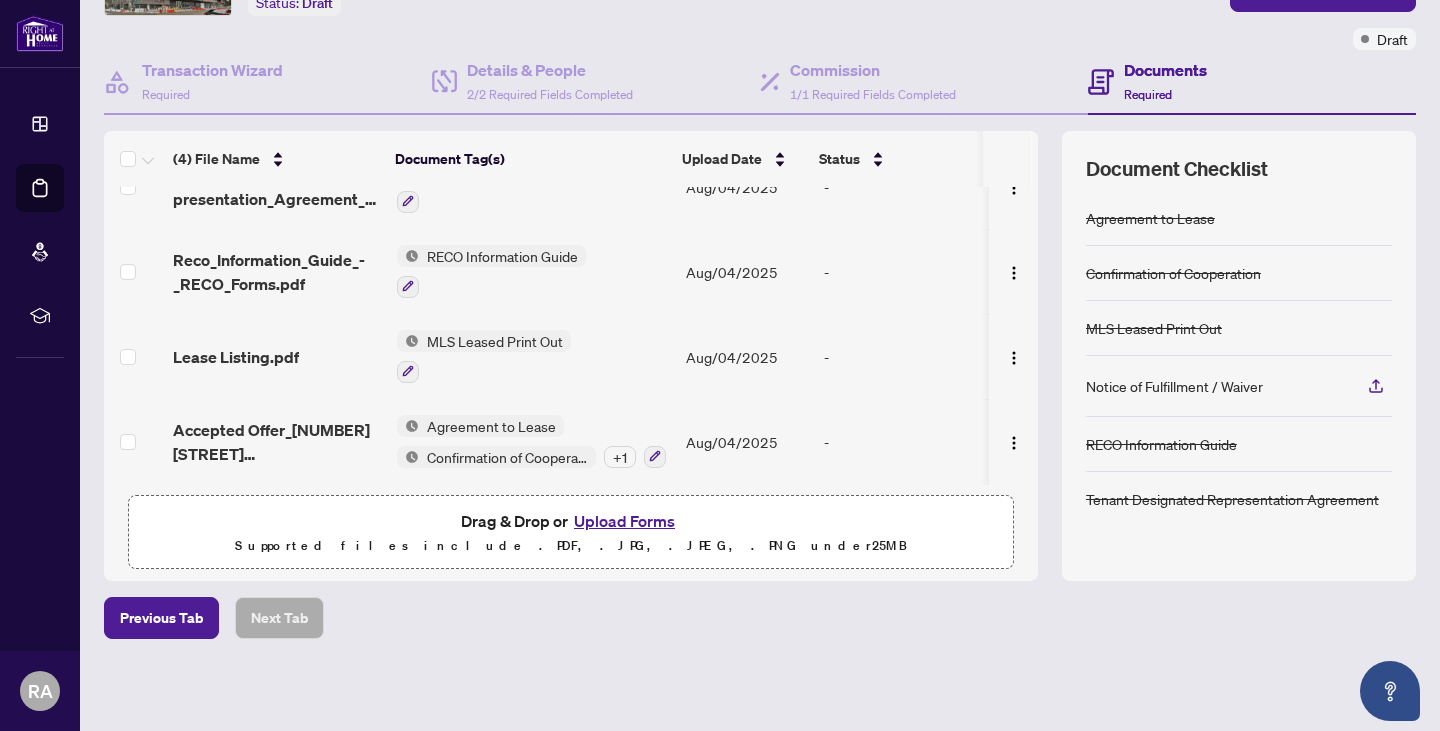 scroll, scrollTop: 0, scrollLeft: 0, axis: both 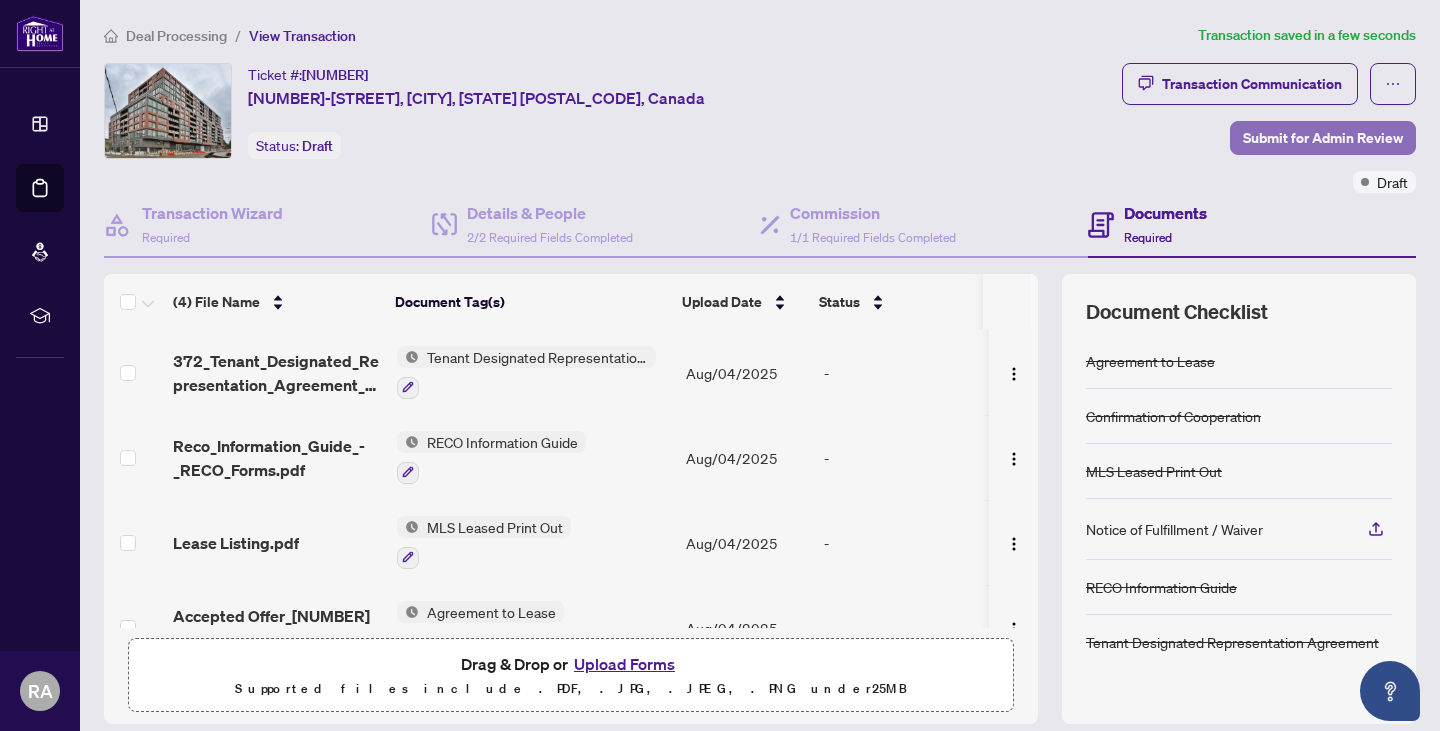 click on "Submit for Admin Review" at bounding box center [1323, 138] 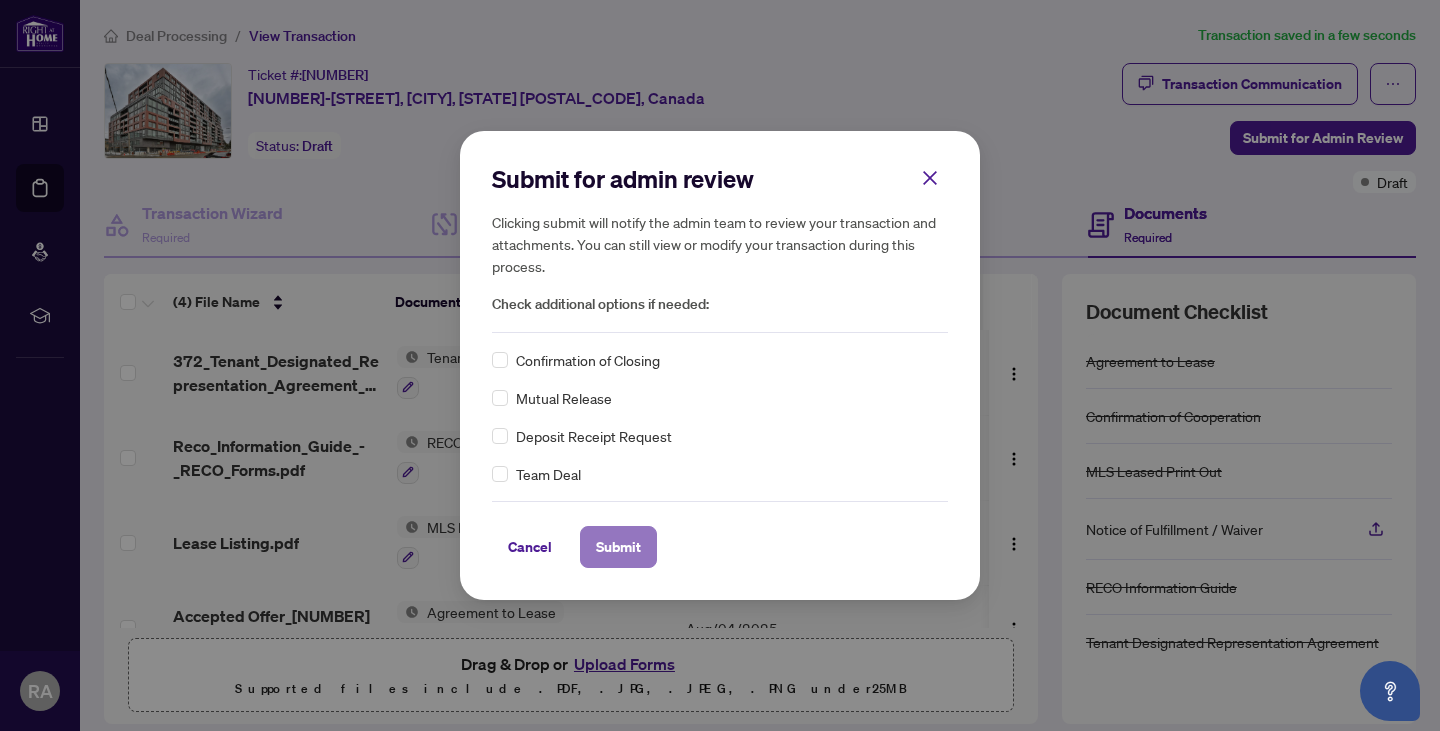 click on "Submit" at bounding box center [618, 547] 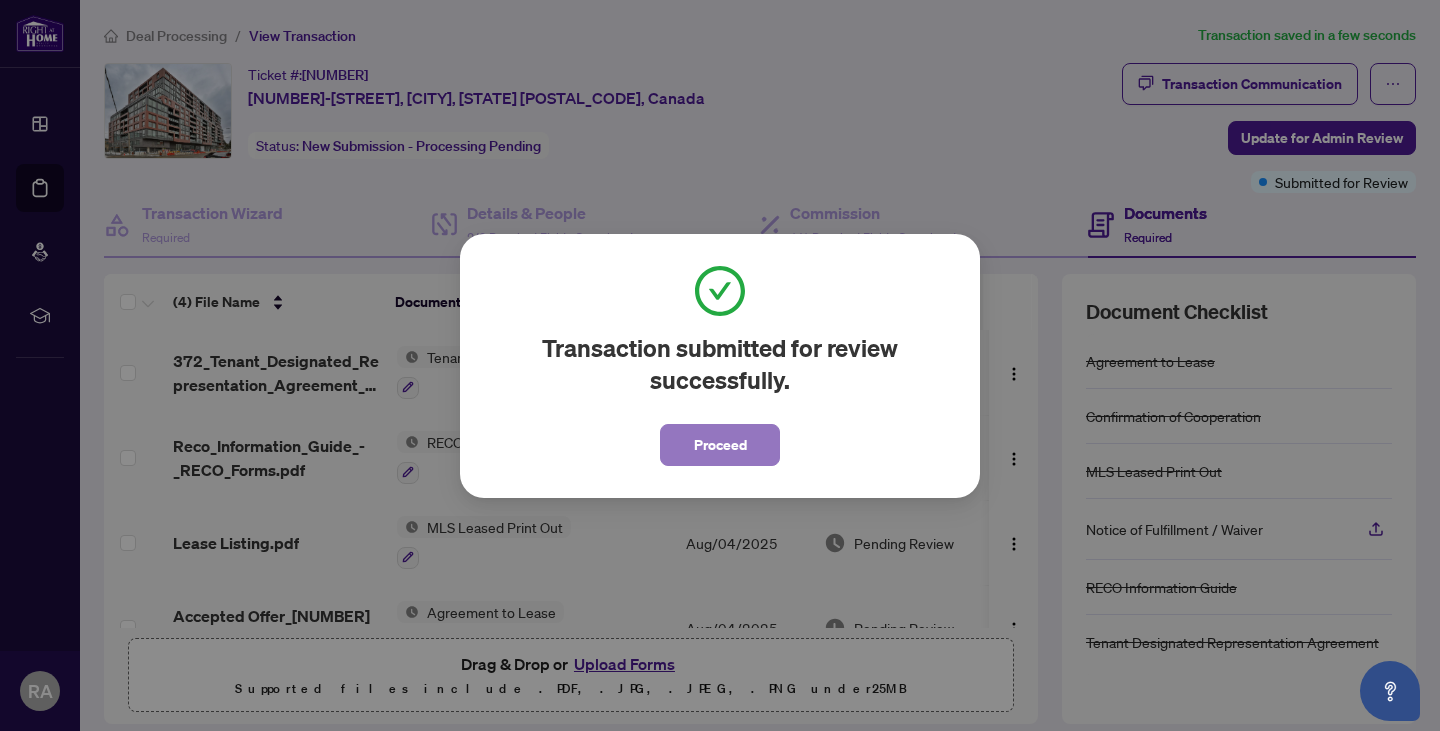 click on "Proceed" at bounding box center [720, 445] 